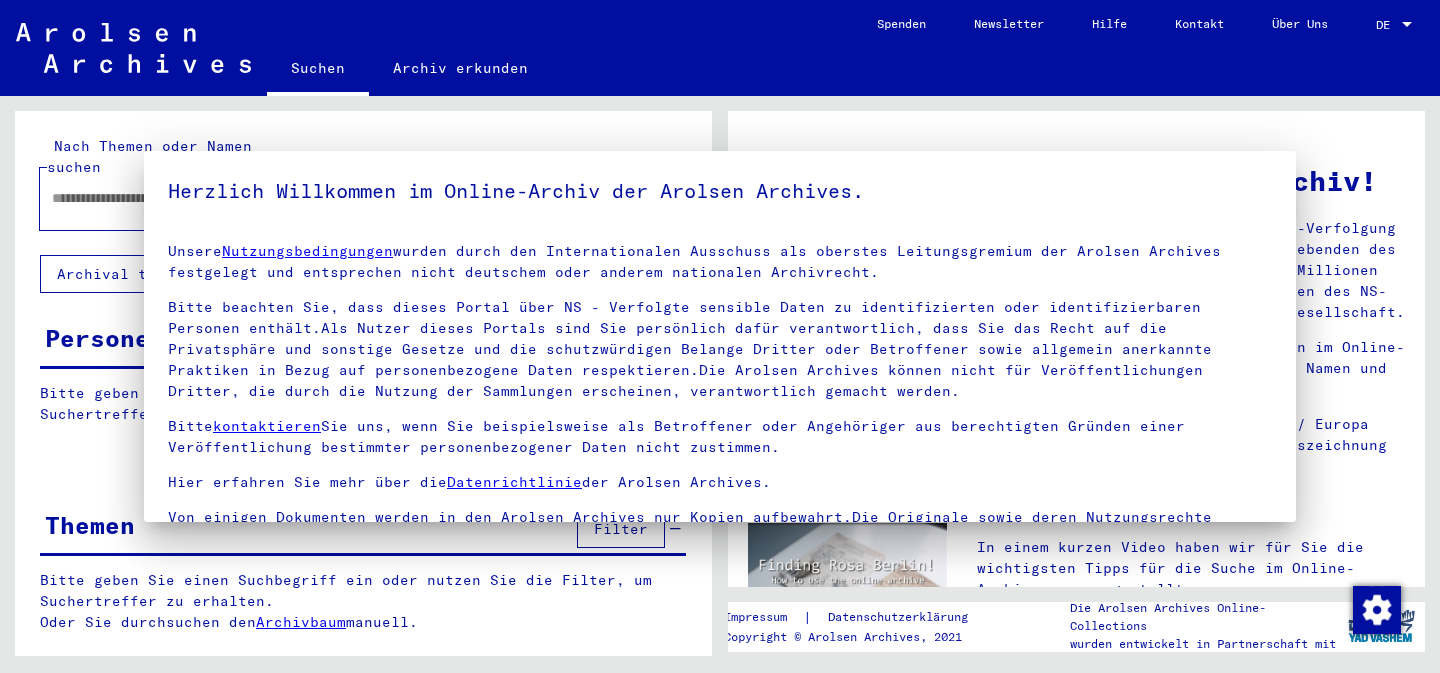 scroll, scrollTop: 0, scrollLeft: 0, axis: both 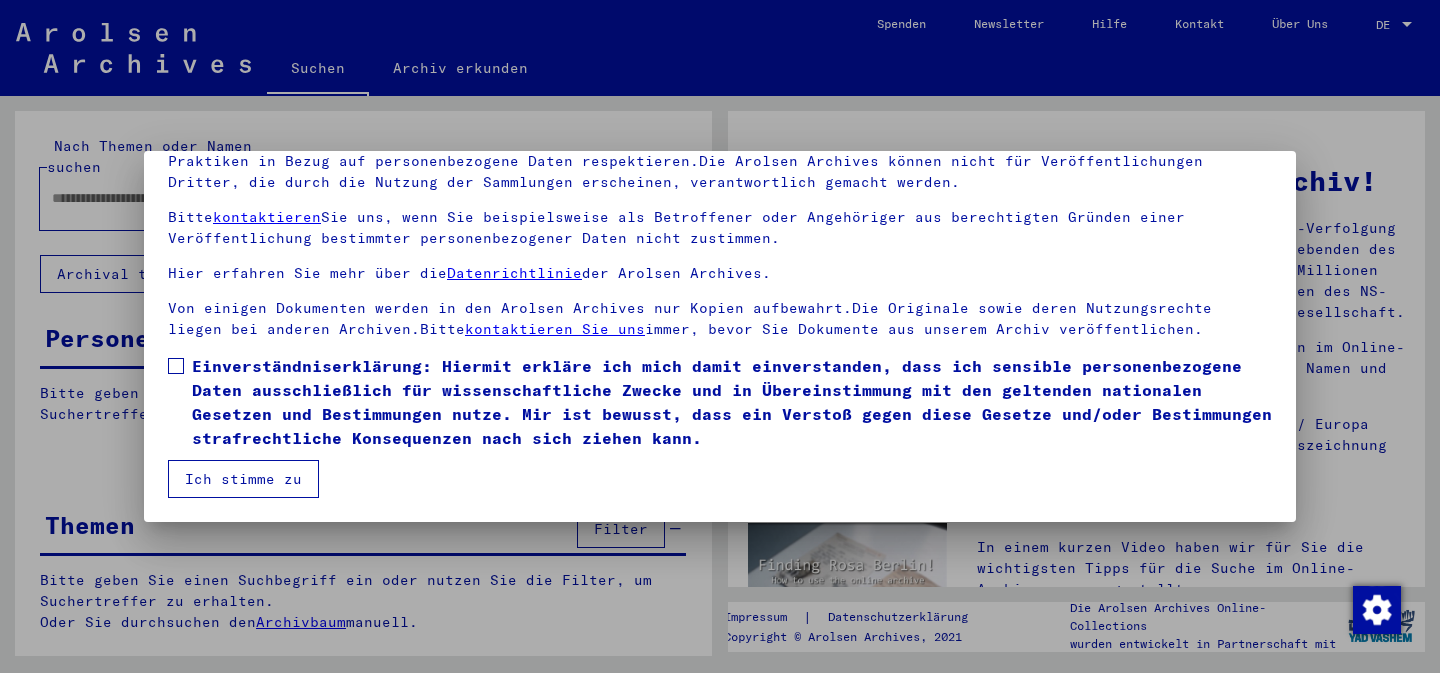 click on "Einverständniserklärung: Hiermit erkläre ich mich damit einverstanden, dass ich sensible personenbezogene Daten ausschließlich für wissenschaftliche Zwecke und in Übereinstimmung mit den geltenden nationalen Gesetzen und Bestimmungen nutze. Mir ist bewusst, dass ein Verstoß gegen diese Gesetze und/oder Bestimmungen strafrechtliche Konsequenzen nach sich ziehen kann." at bounding box center [732, 402] 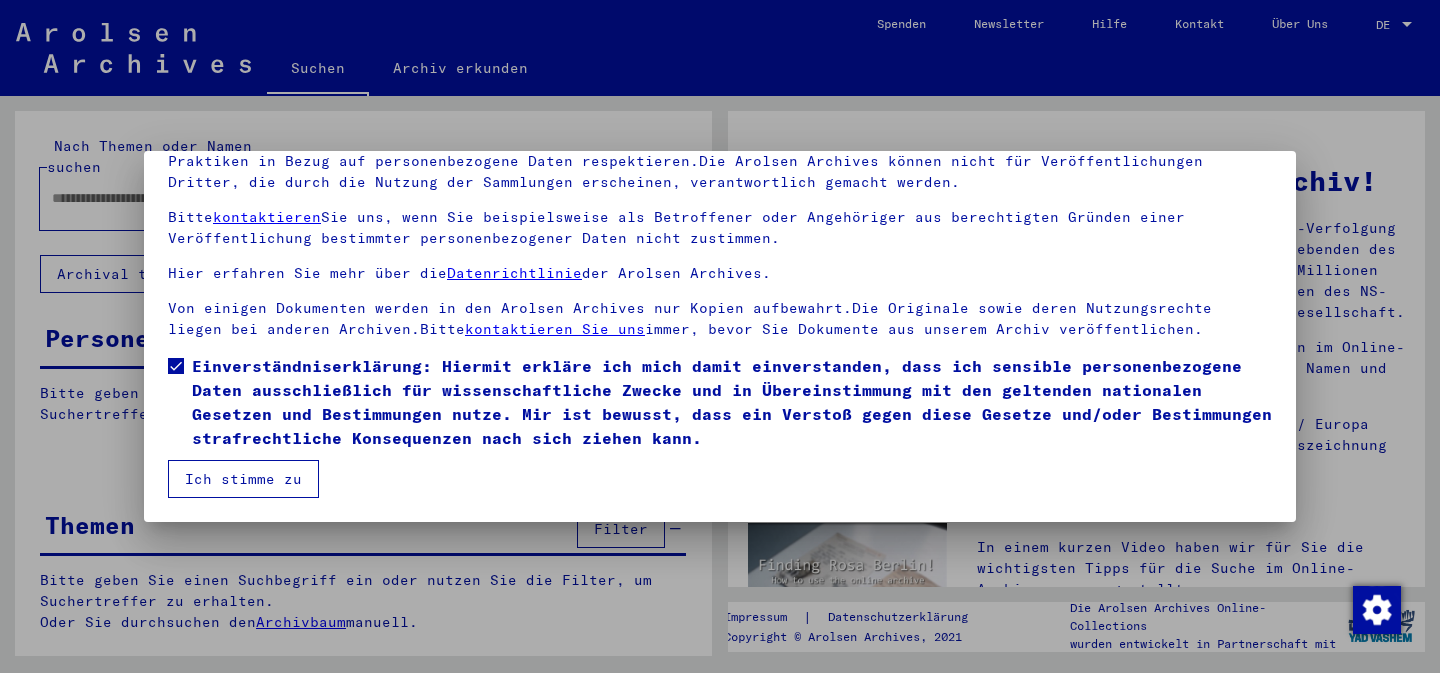 click on "Ich stimme zu" at bounding box center [243, 479] 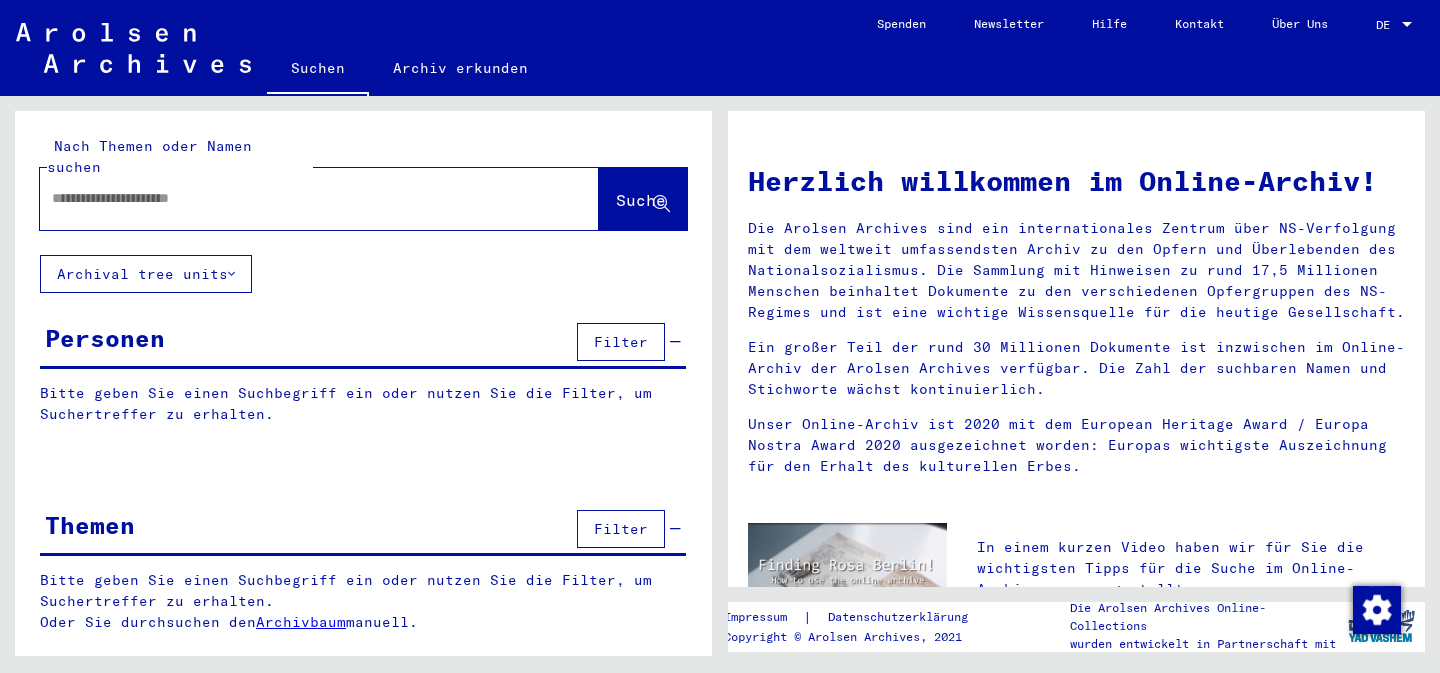 click at bounding box center (289, 198) 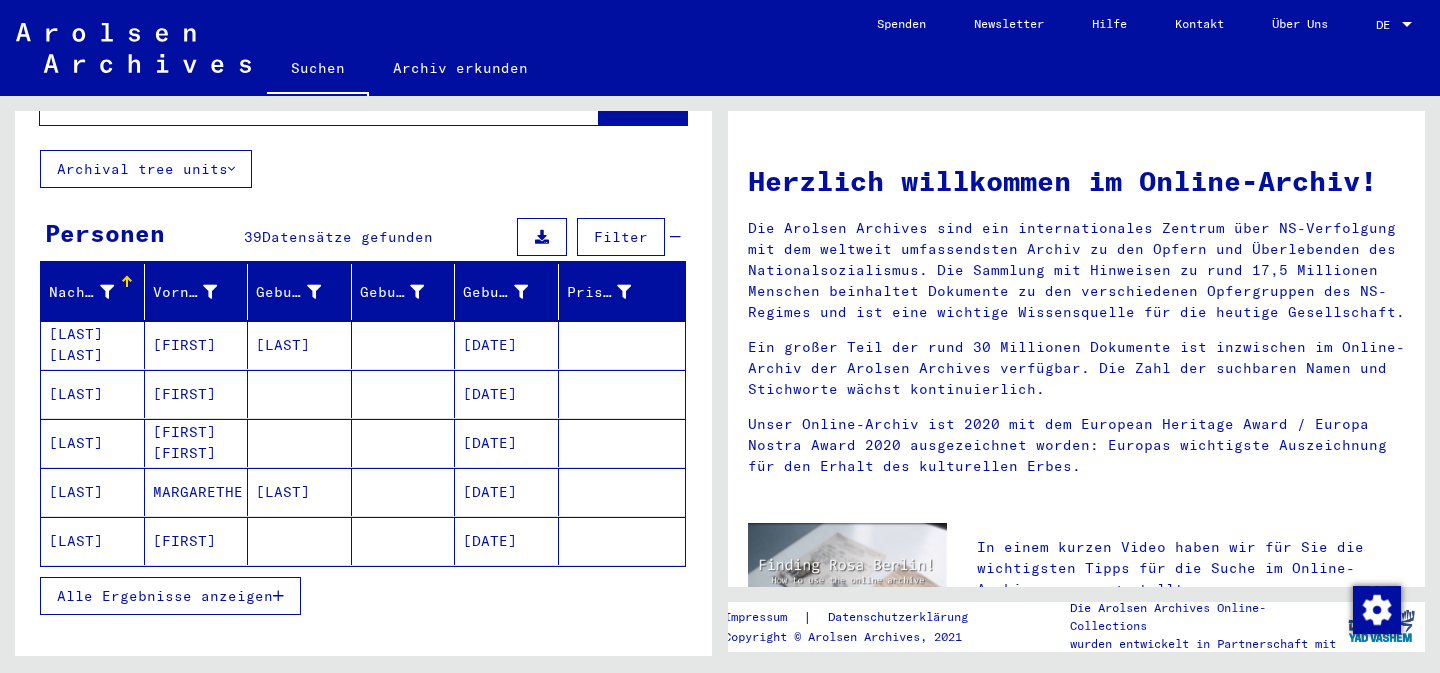 scroll, scrollTop: 110, scrollLeft: 0, axis: vertical 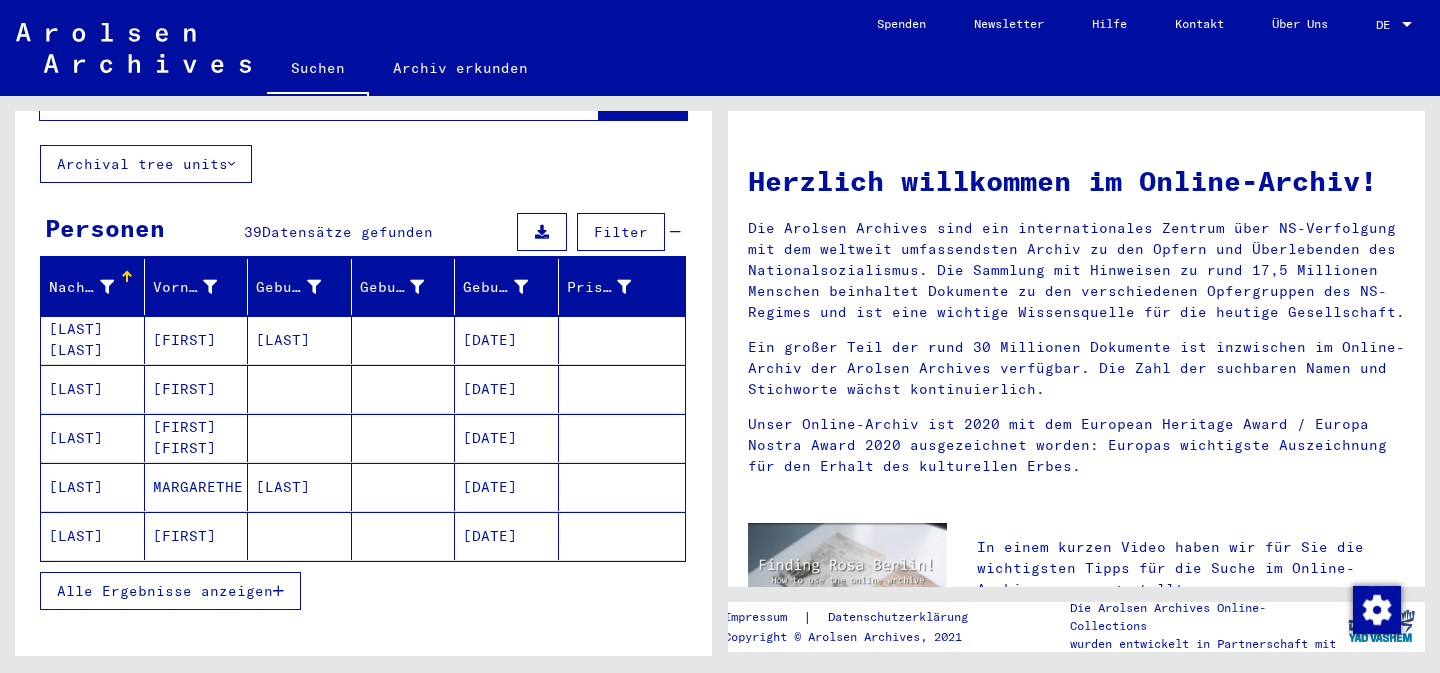 click on "Alle Ergebnisse anzeigen" at bounding box center [165, 591] 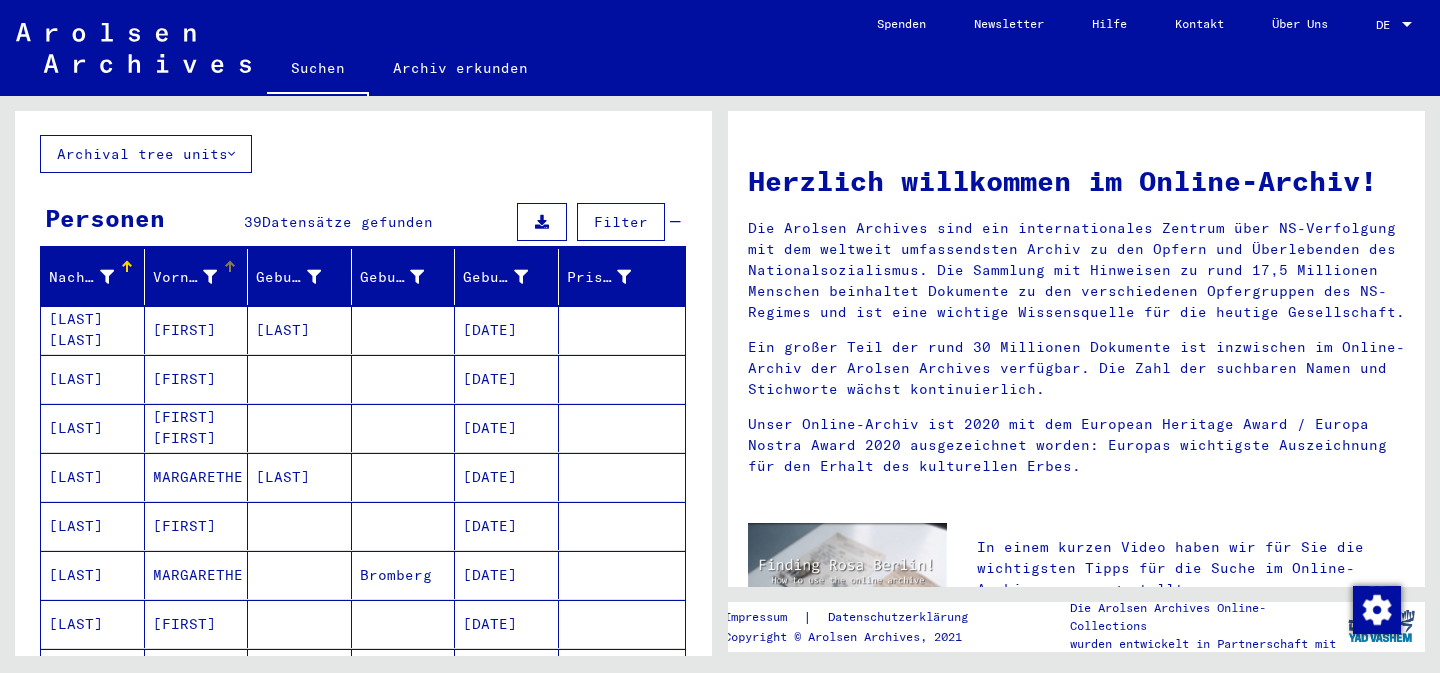 scroll, scrollTop: 0, scrollLeft: 0, axis: both 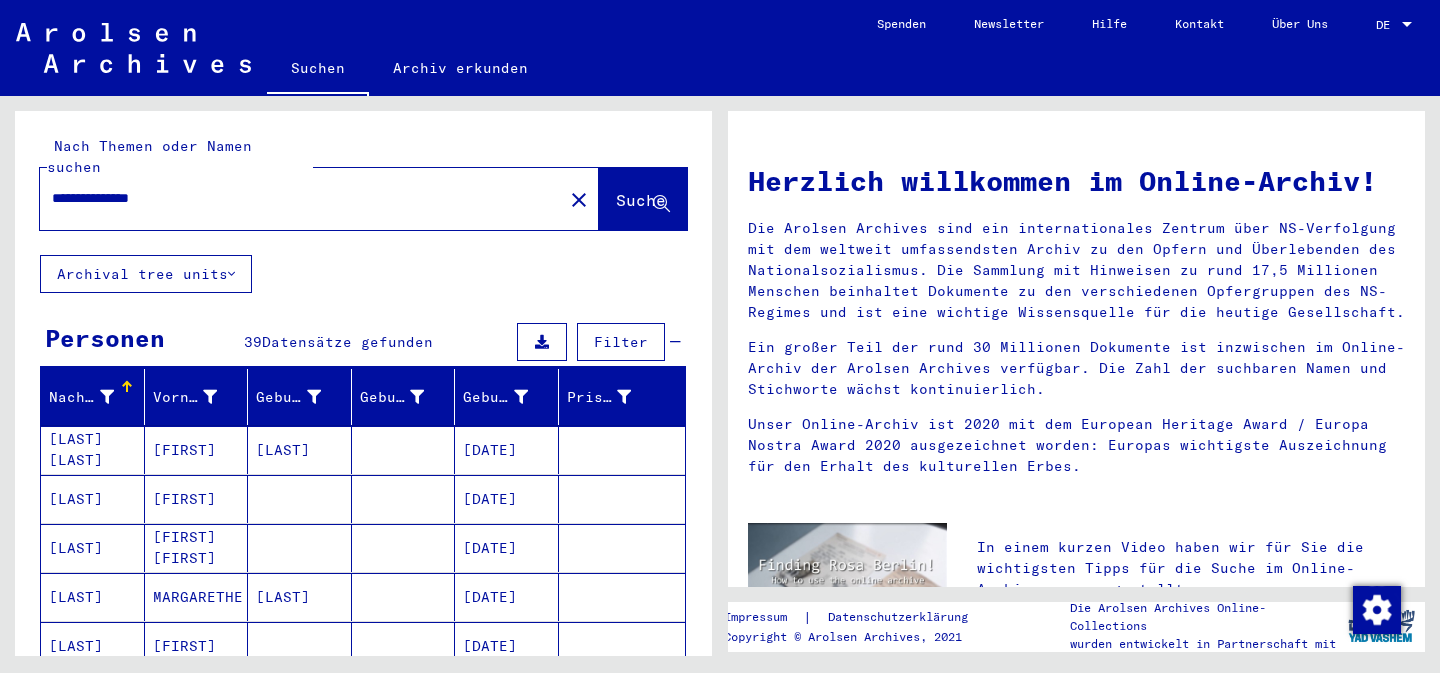 click on "**********" at bounding box center (295, 198) 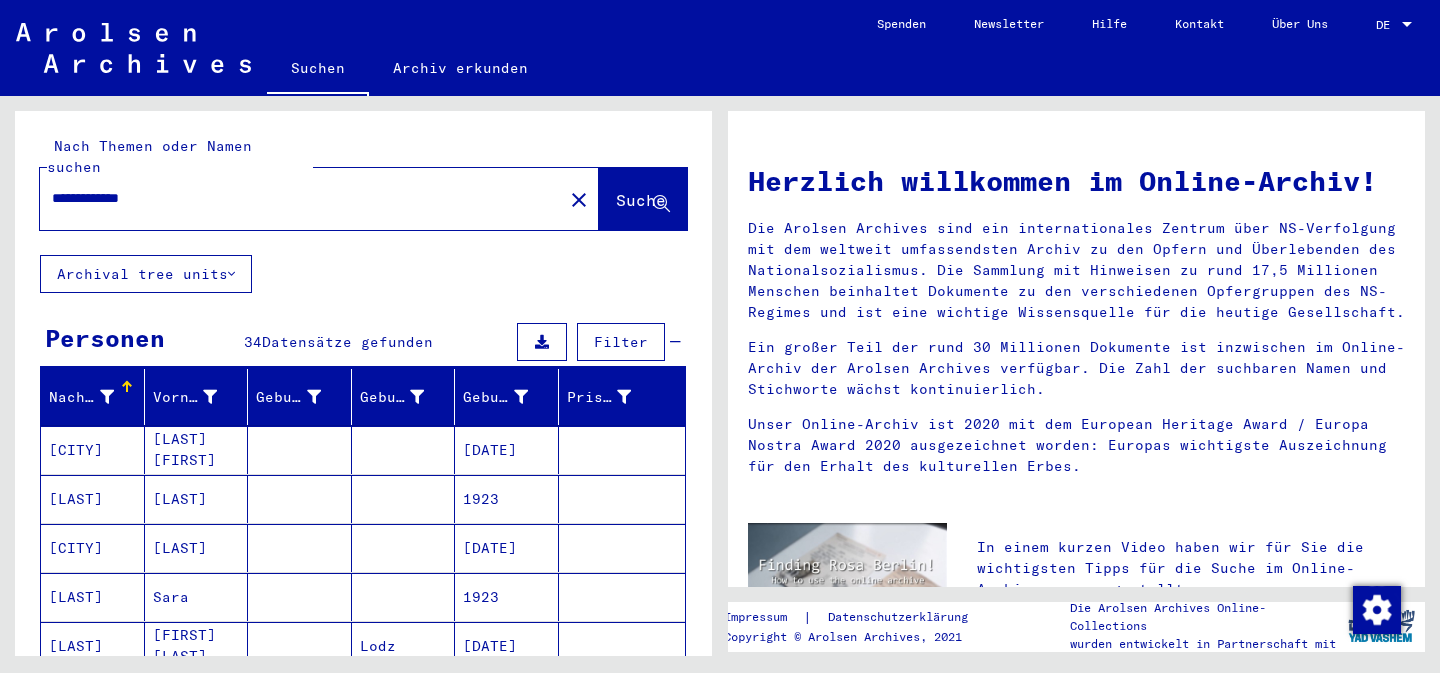 scroll, scrollTop: 148, scrollLeft: 0, axis: vertical 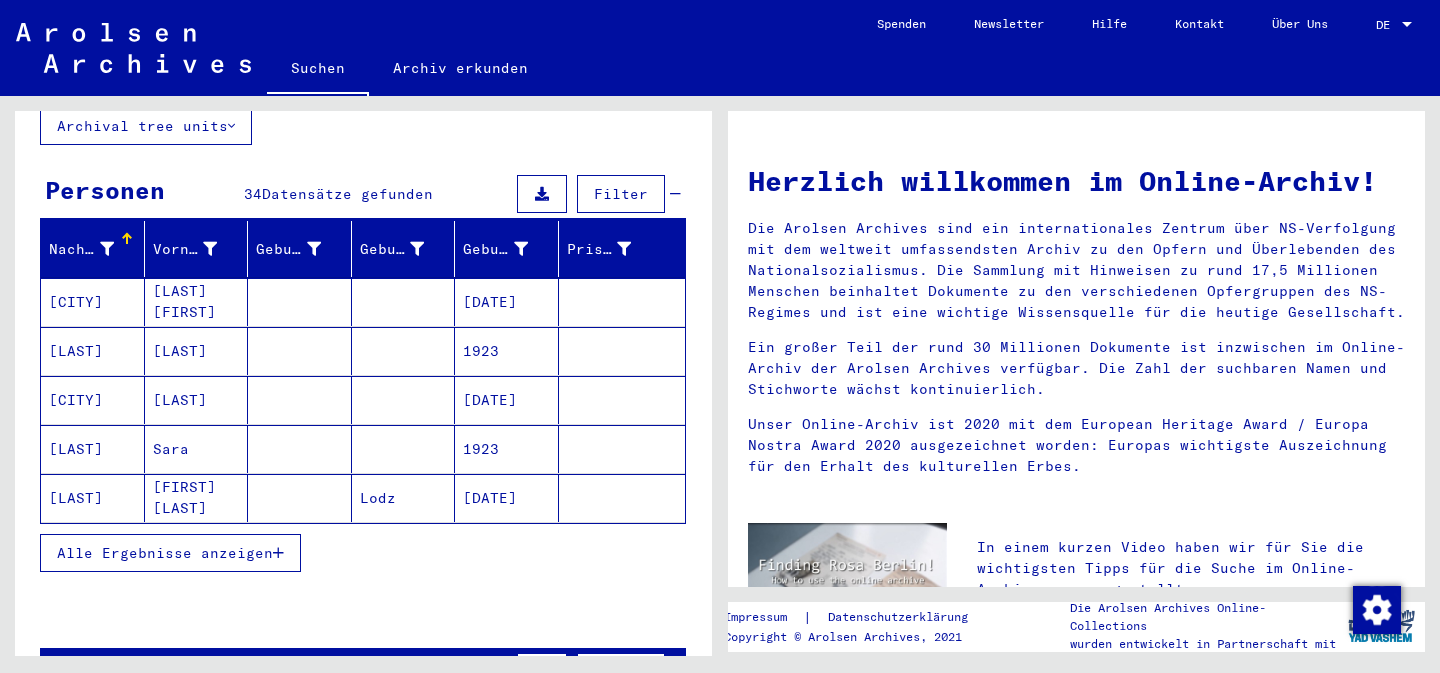click on "Alle Ergebnisse anzeigen" at bounding box center [165, 553] 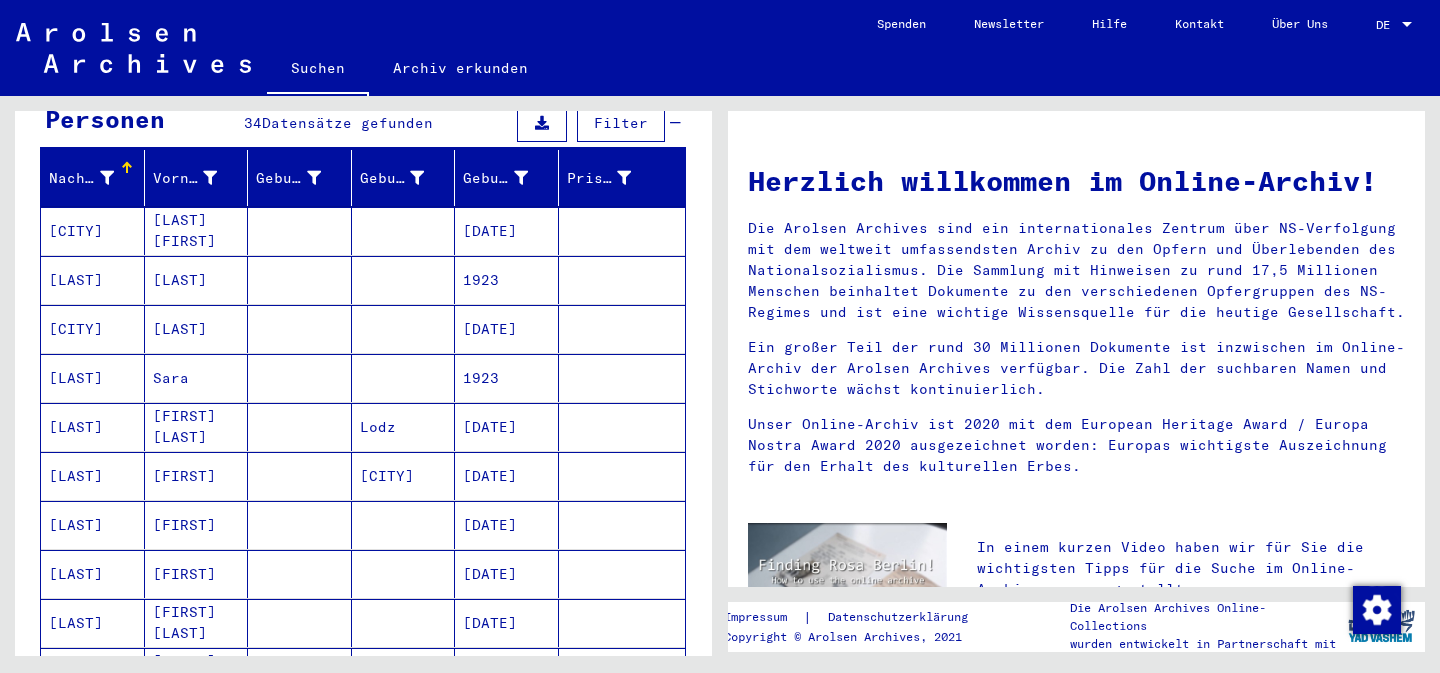 scroll, scrollTop: 0, scrollLeft: 0, axis: both 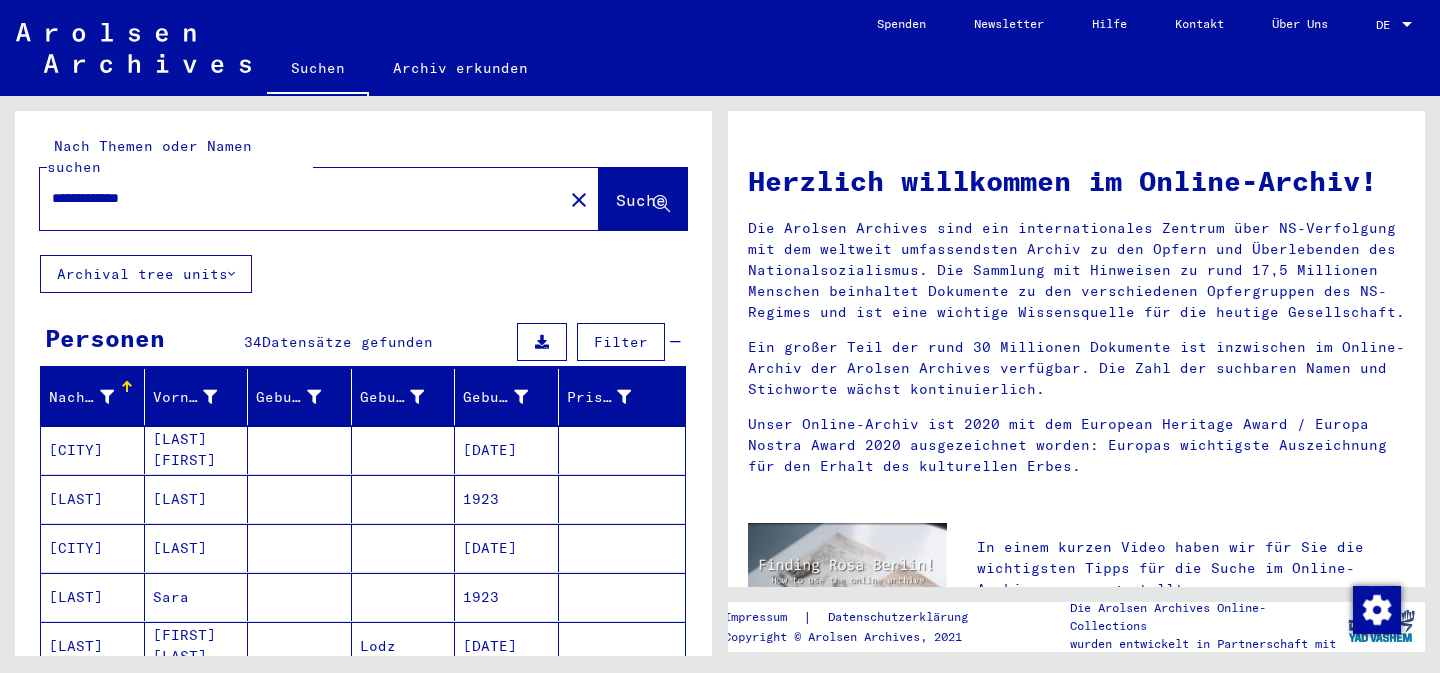 click on "**********" at bounding box center (295, 198) 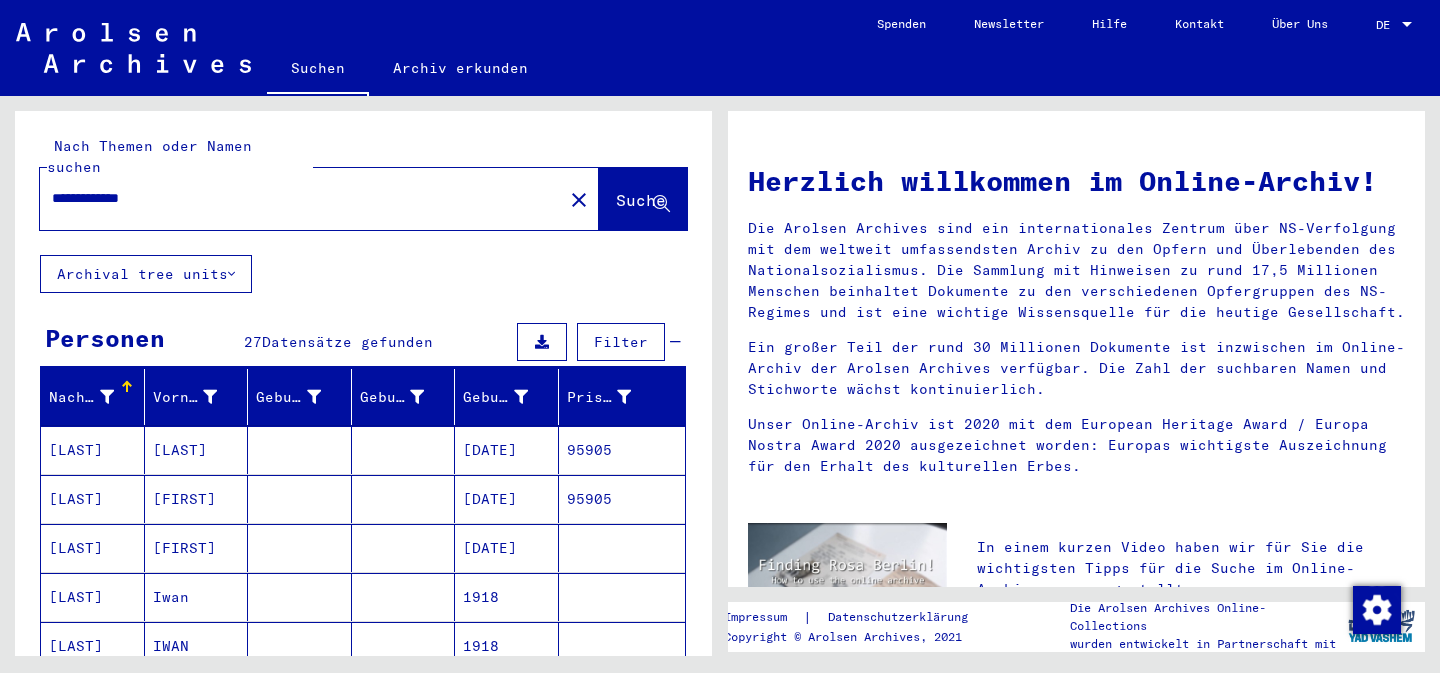 scroll, scrollTop: 249, scrollLeft: 0, axis: vertical 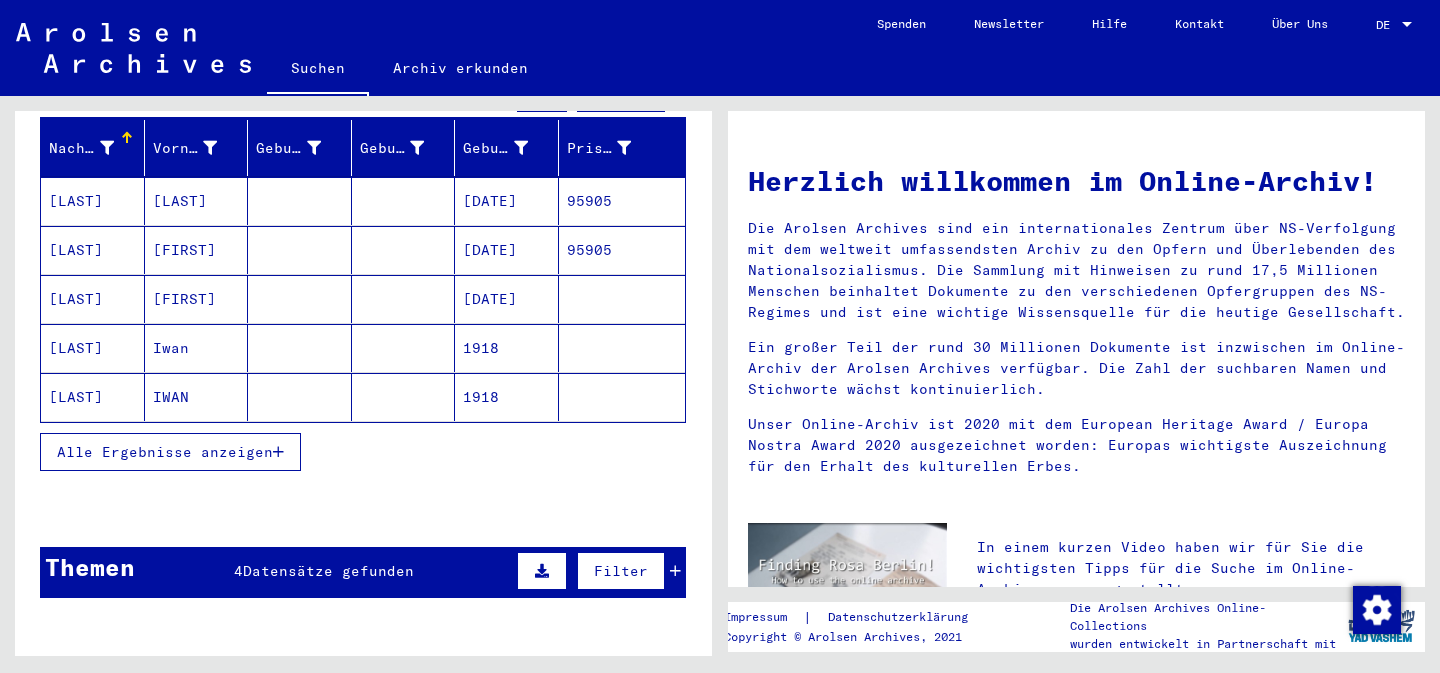 click on "Alle Ergebnisse anzeigen" at bounding box center (165, 452) 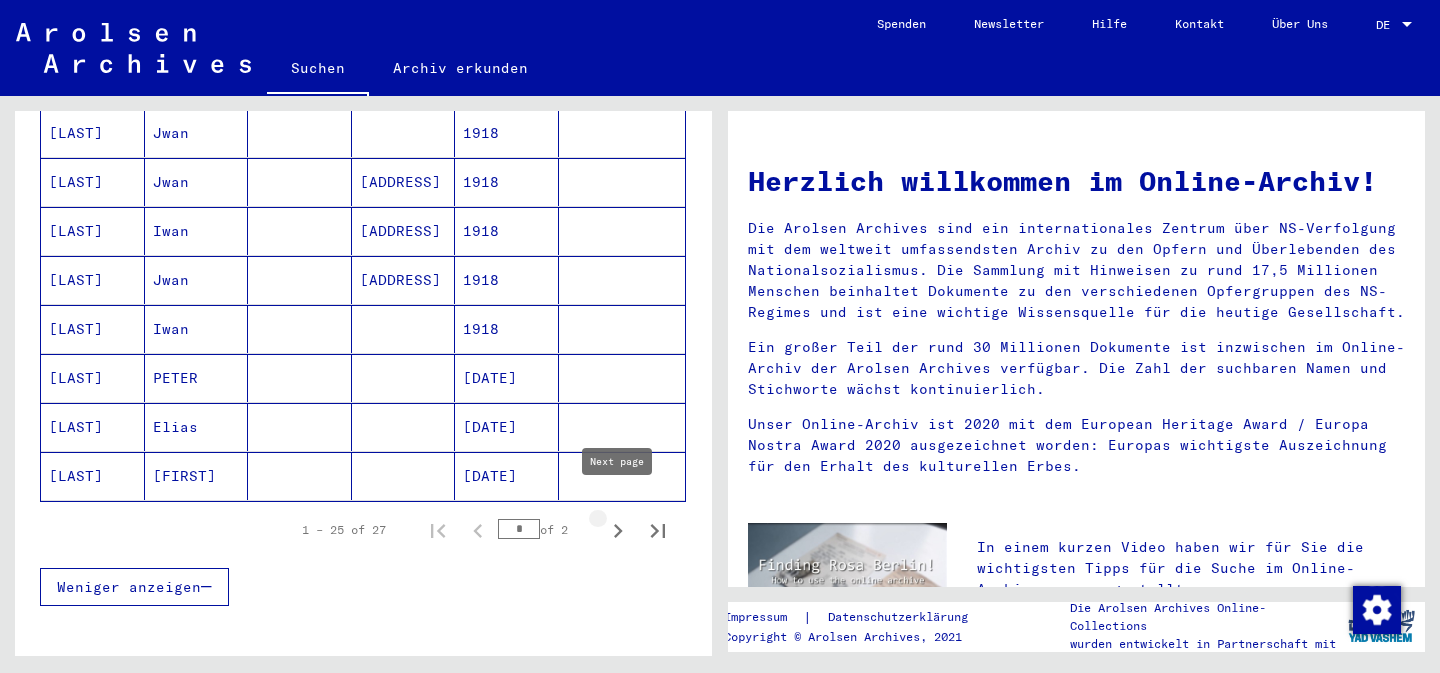 click at bounding box center (618, 531) 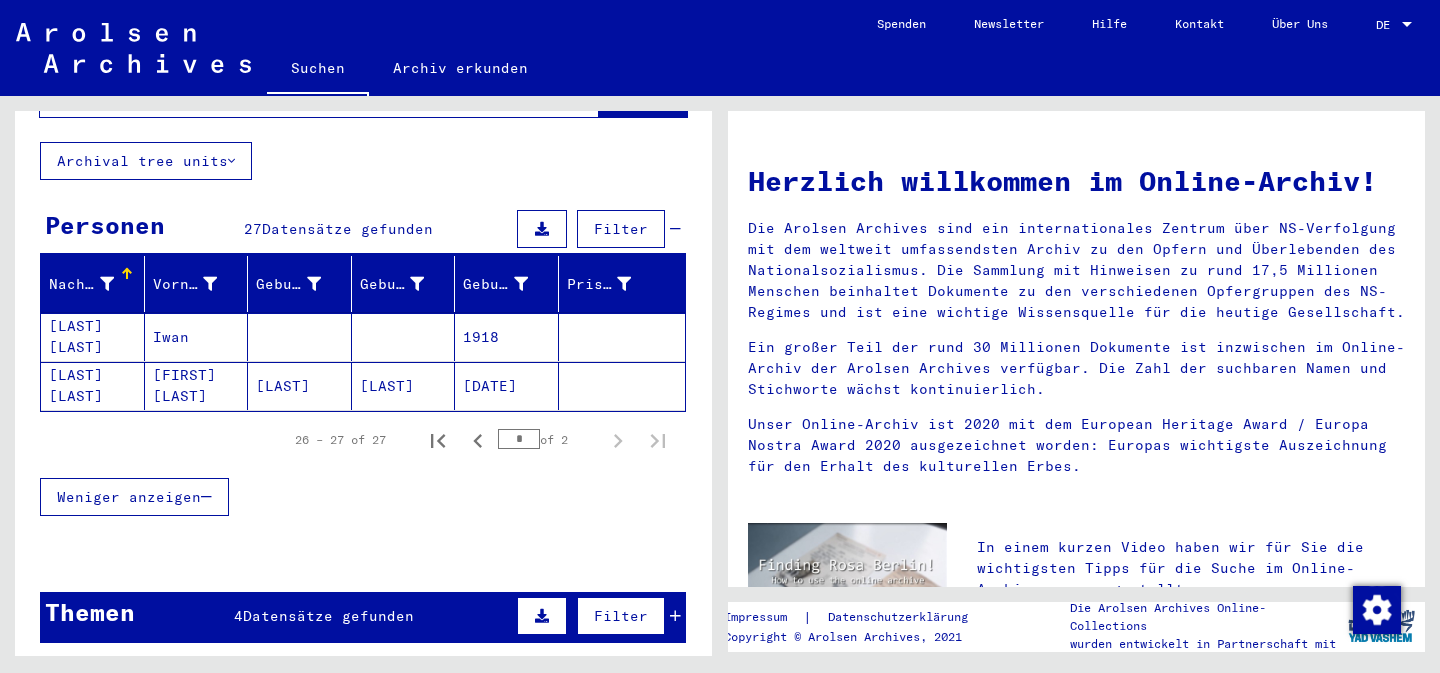 scroll, scrollTop: 0, scrollLeft: 0, axis: both 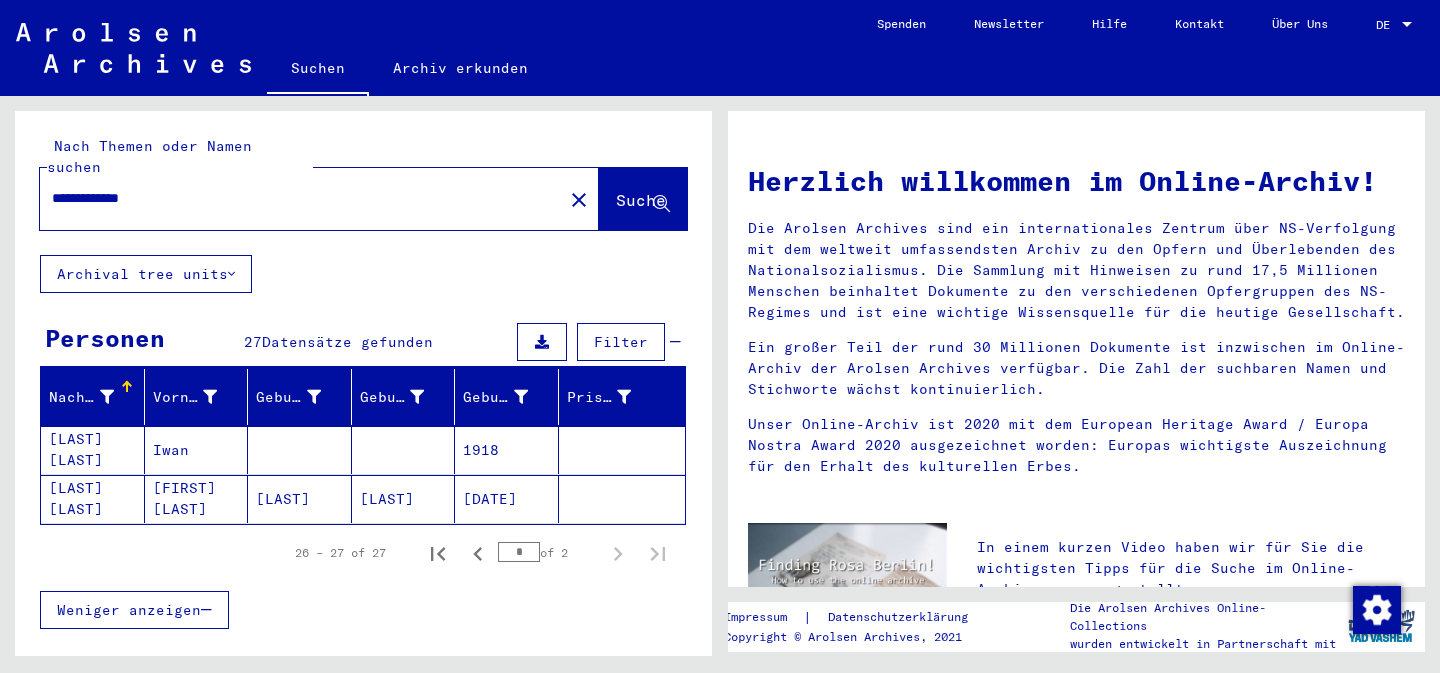 click on "**********" at bounding box center [295, 198] 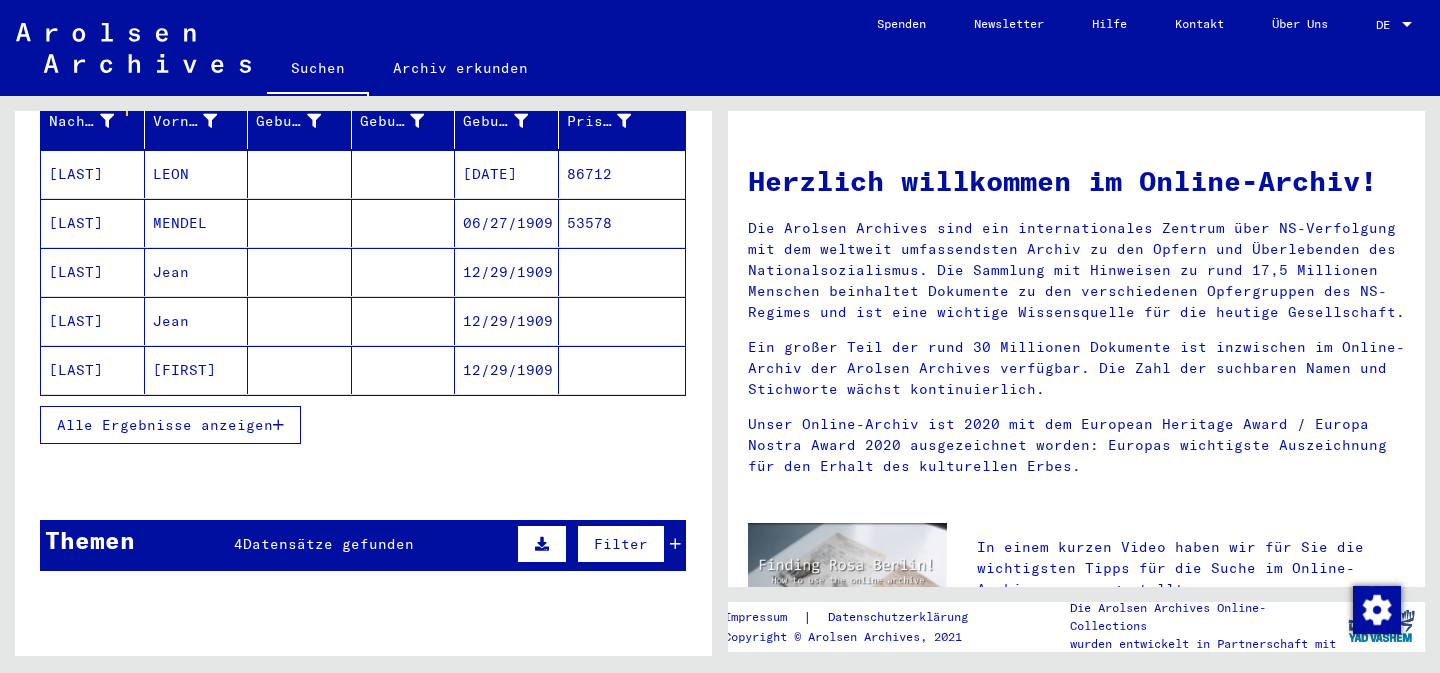 scroll, scrollTop: 314, scrollLeft: 0, axis: vertical 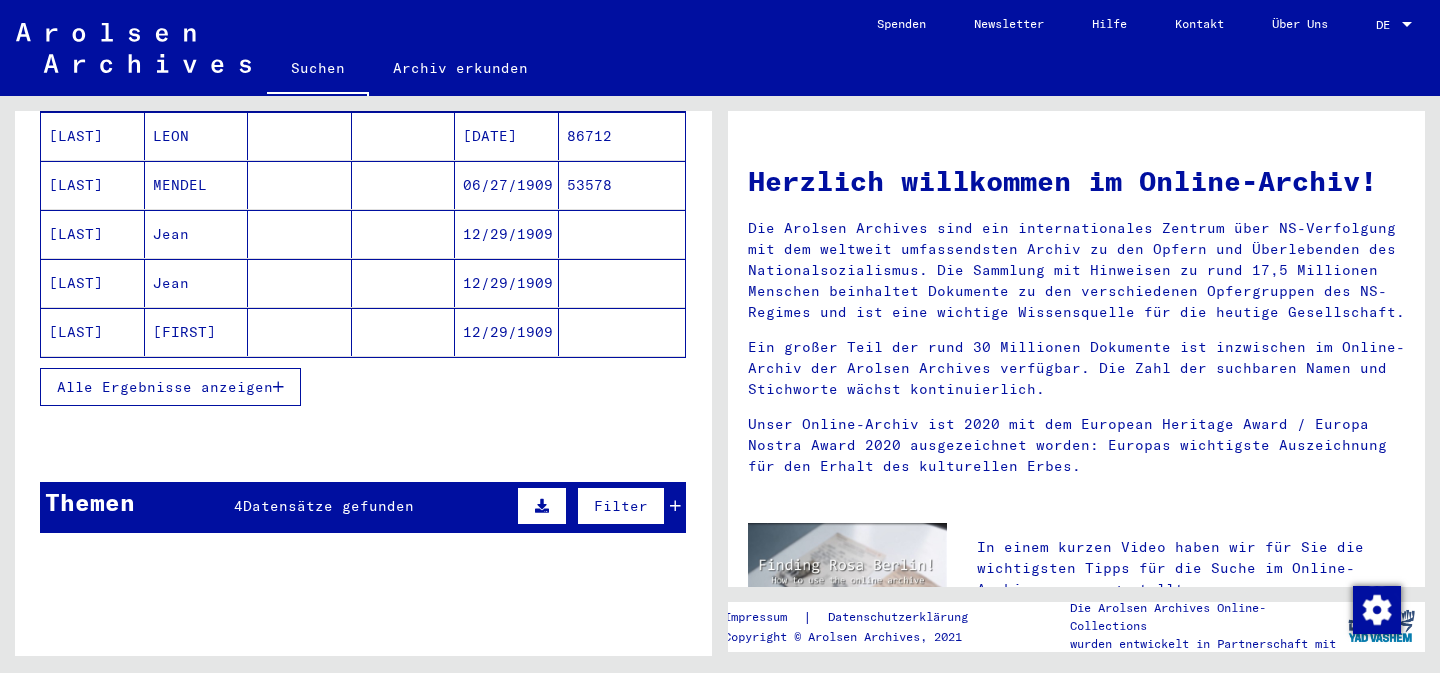 click on "Alle Ergebnisse anzeigen" at bounding box center [165, 387] 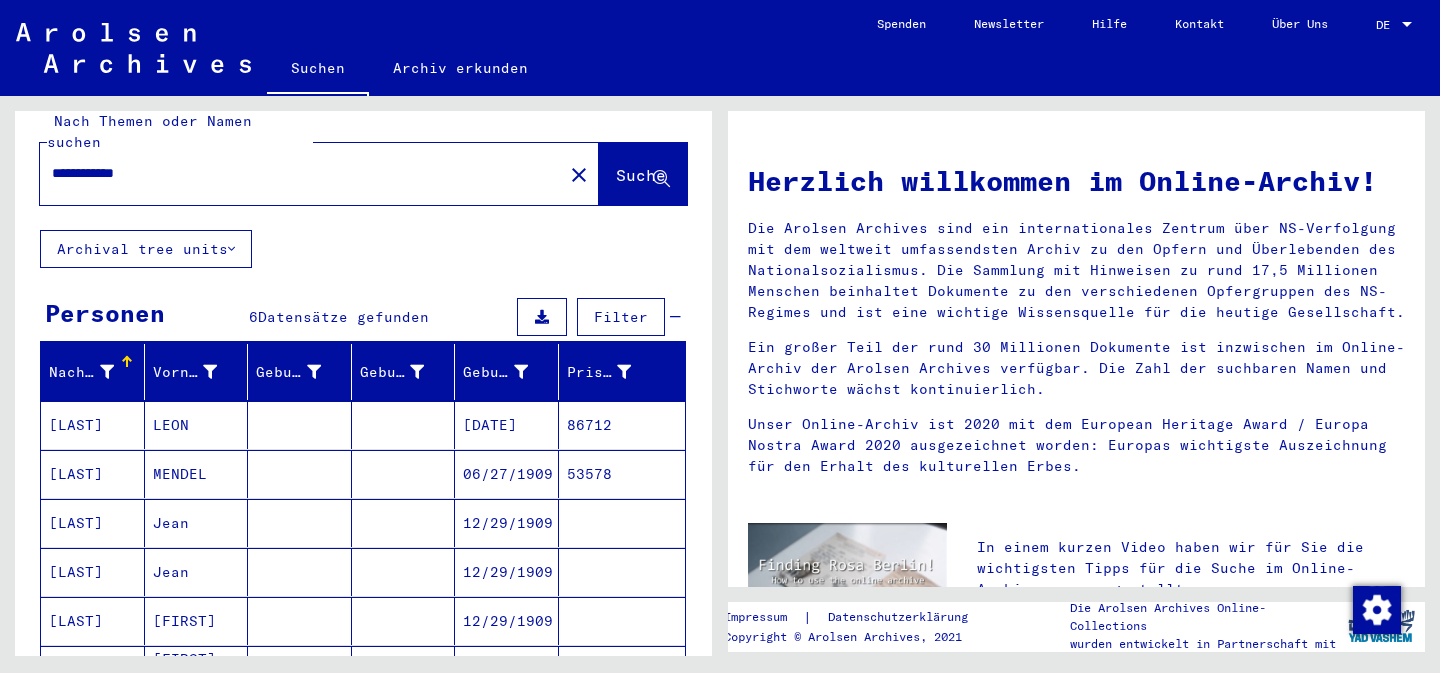 scroll, scrollTop: 0, scrollLeft: 0, axis: both 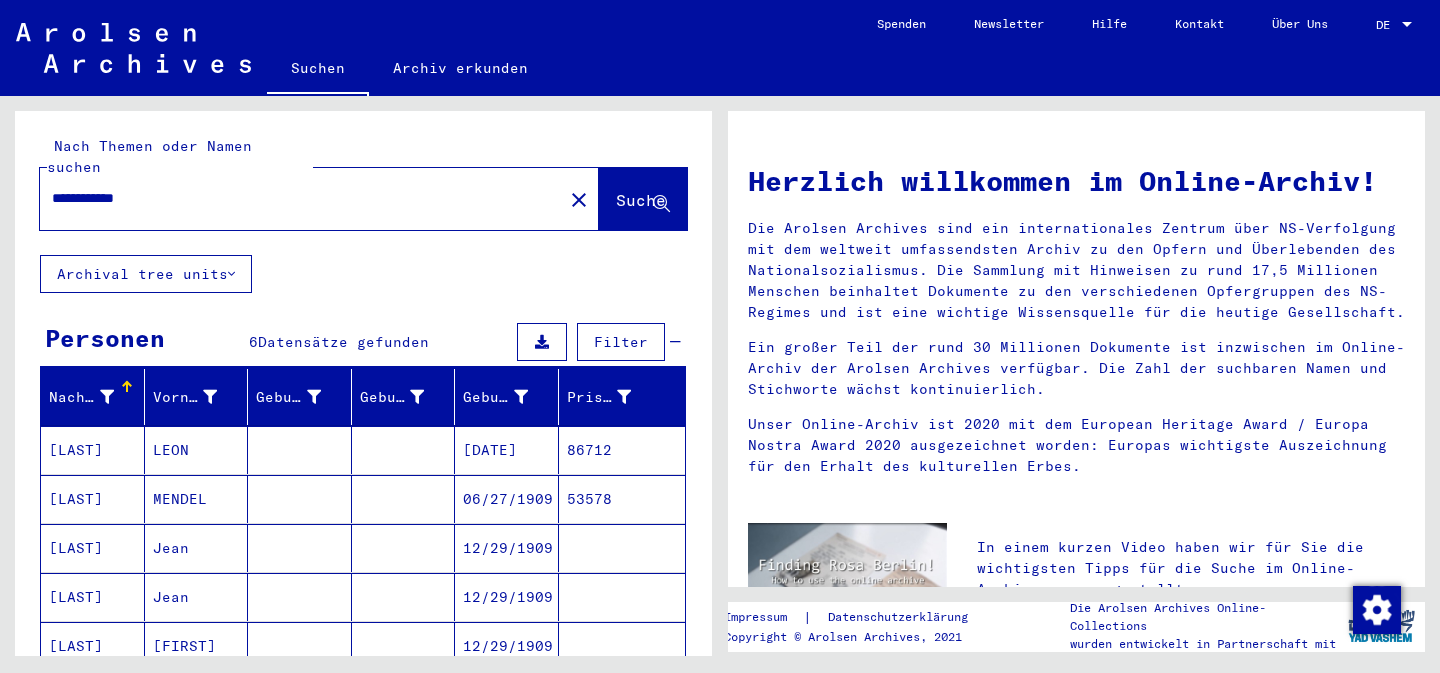 click on "**********" at bounding box center (295, 198) 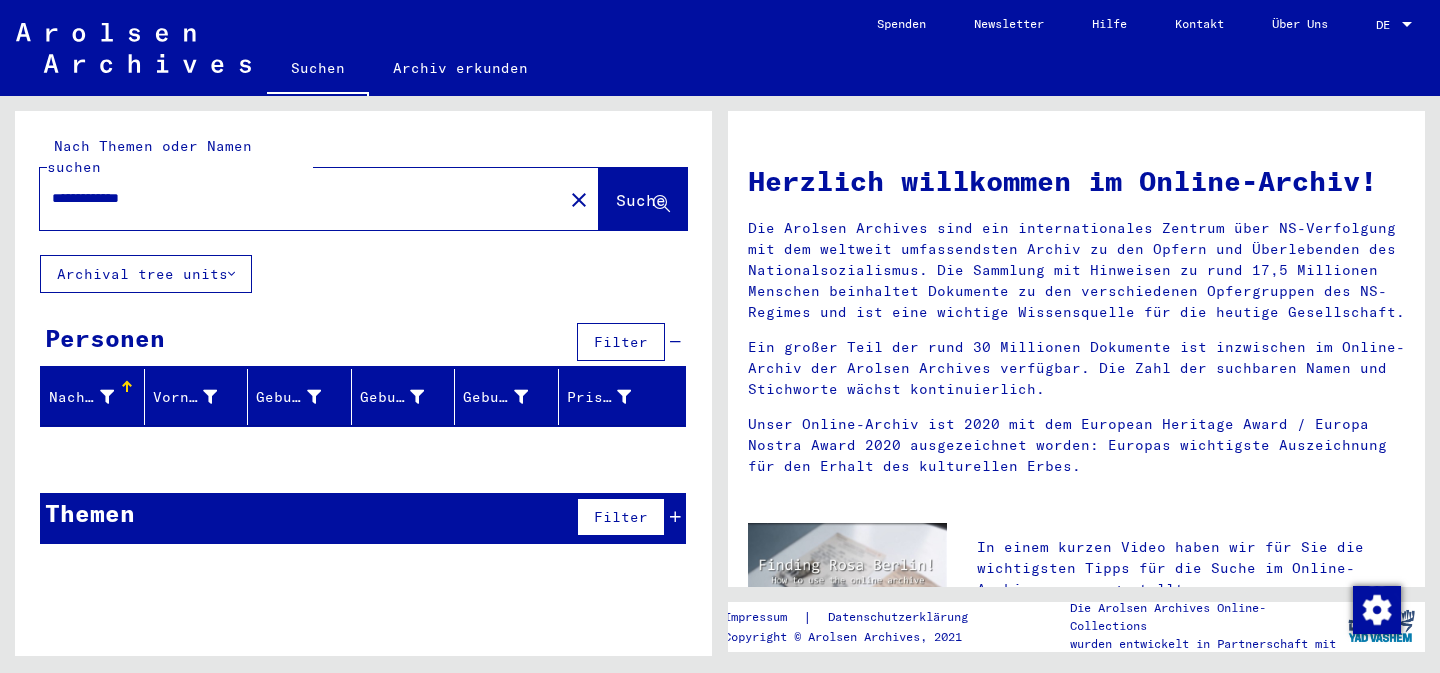 click on "**********" at bounding box center (295, 198) 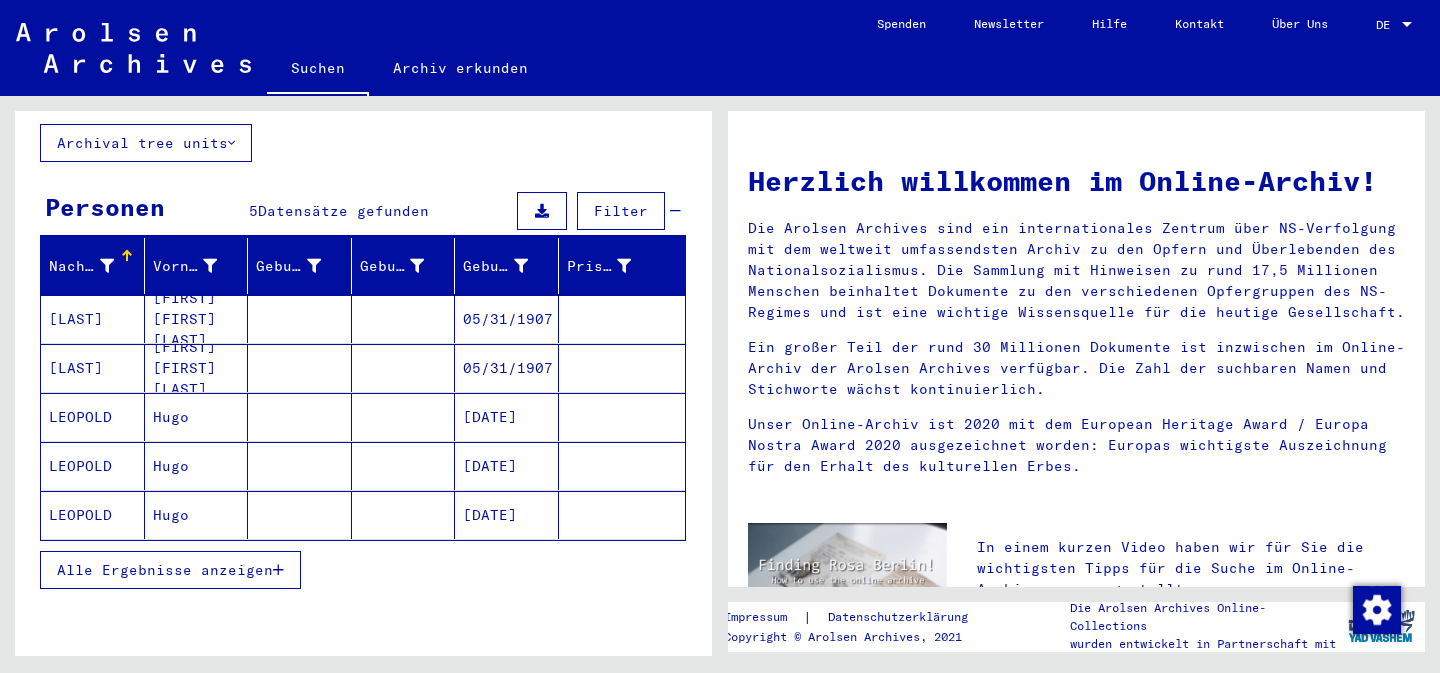 scroll, scrollTop: 160, scrollLeft: 0, axis: vertical 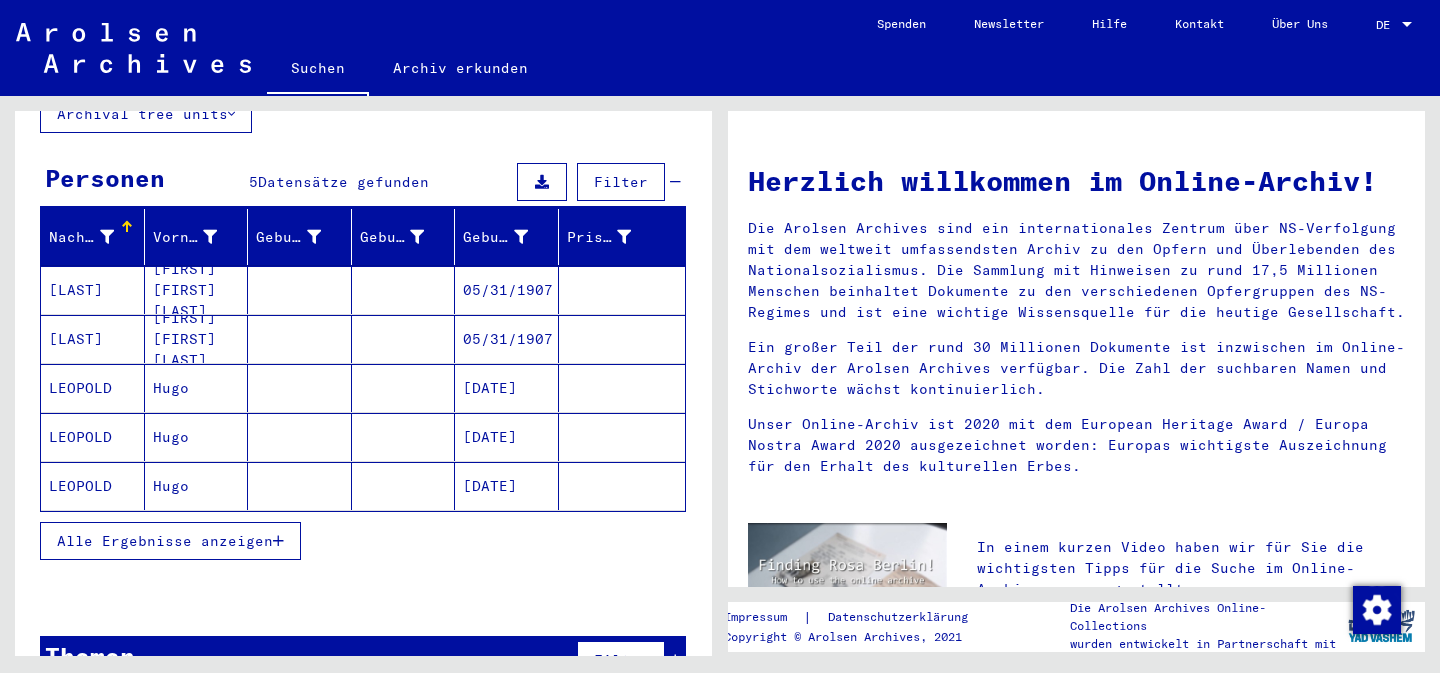 click at bounding box center (404, 290) 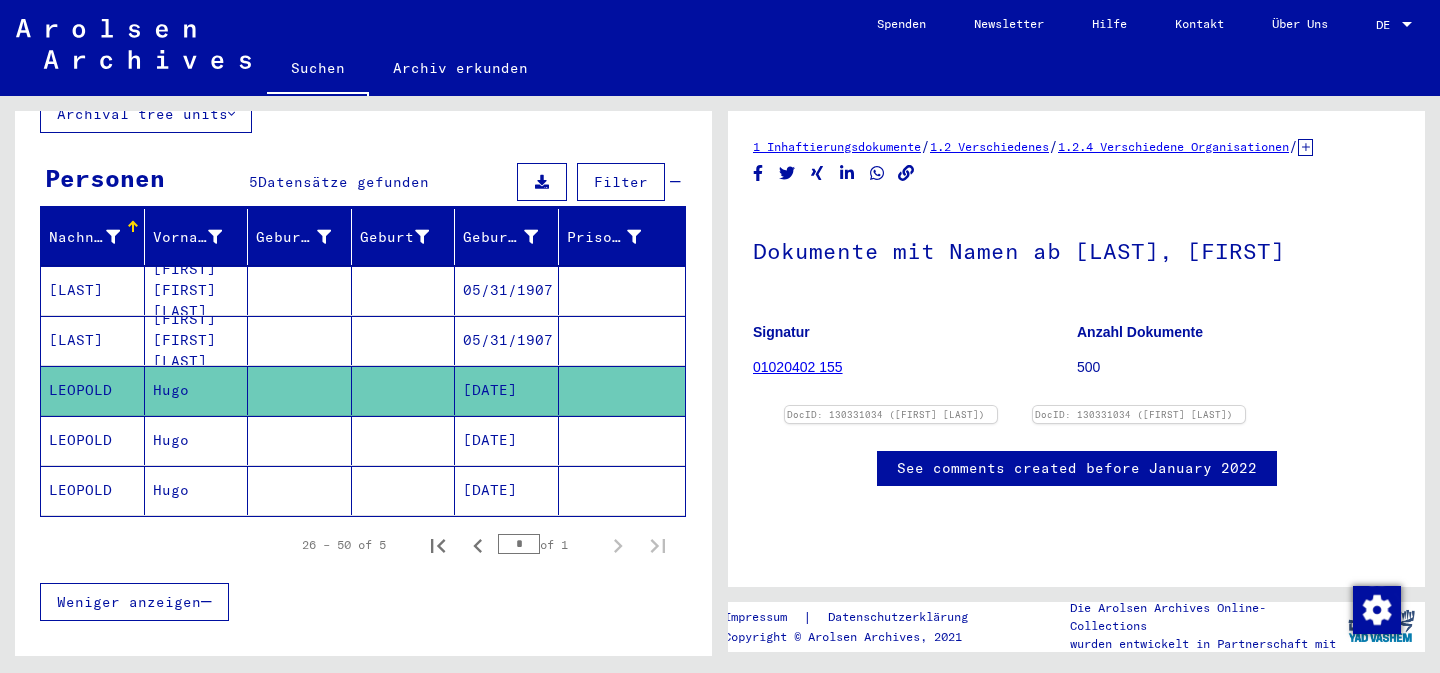 scroll, scrollTop: 0, scrollLeft: 0, axis: both 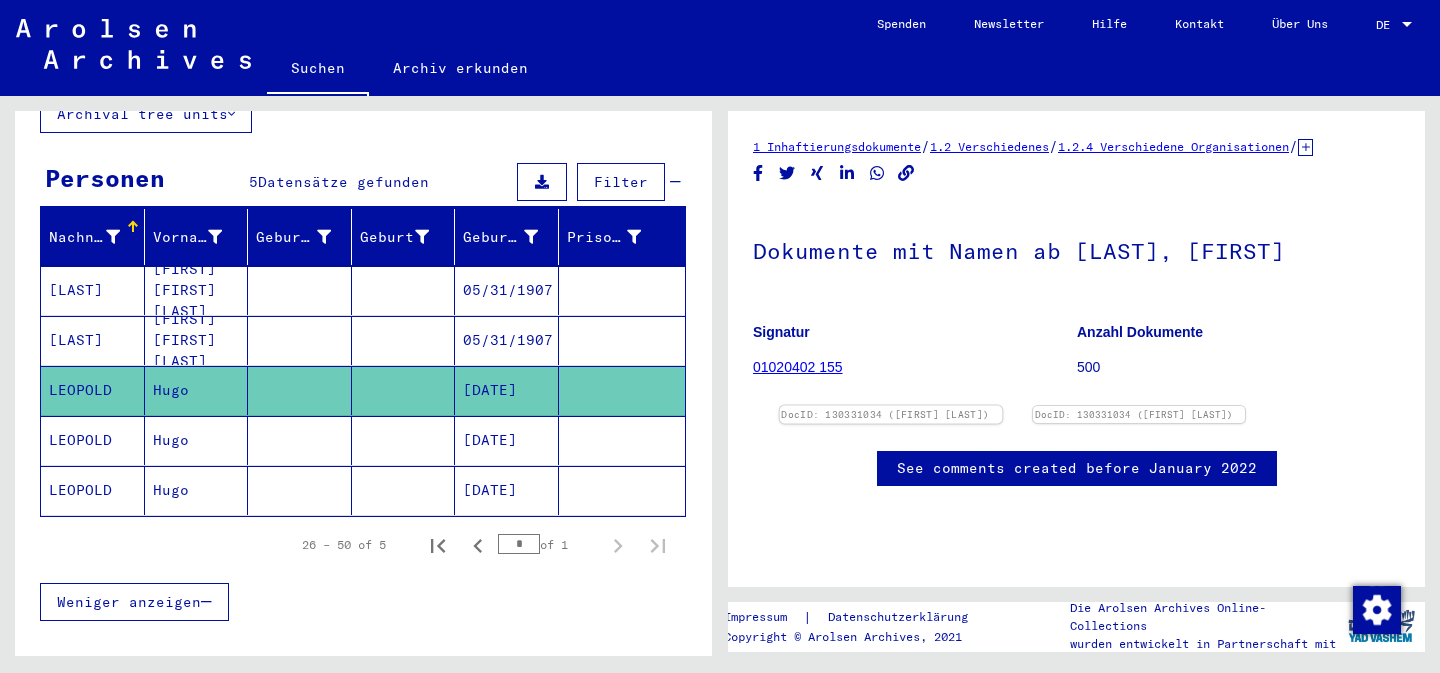 click at bounding box center [891, 406] 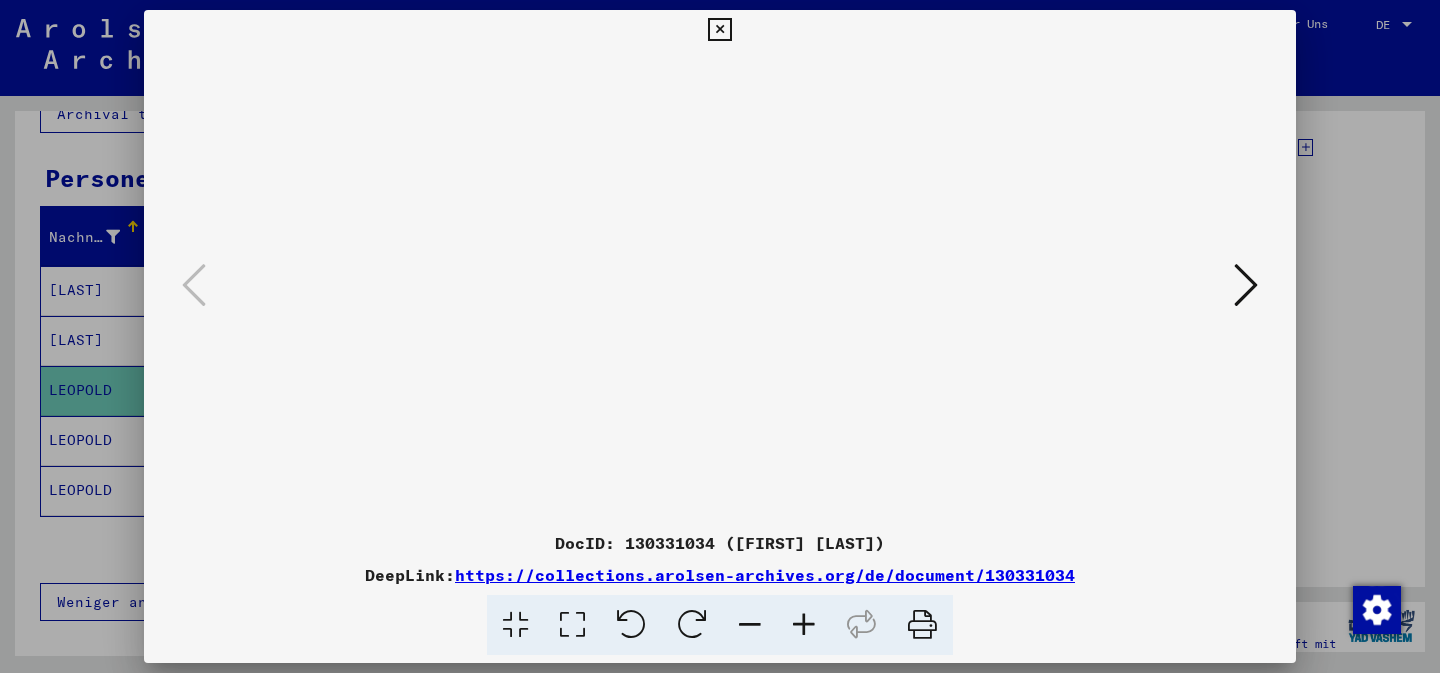click at bounding box center (922, 625) 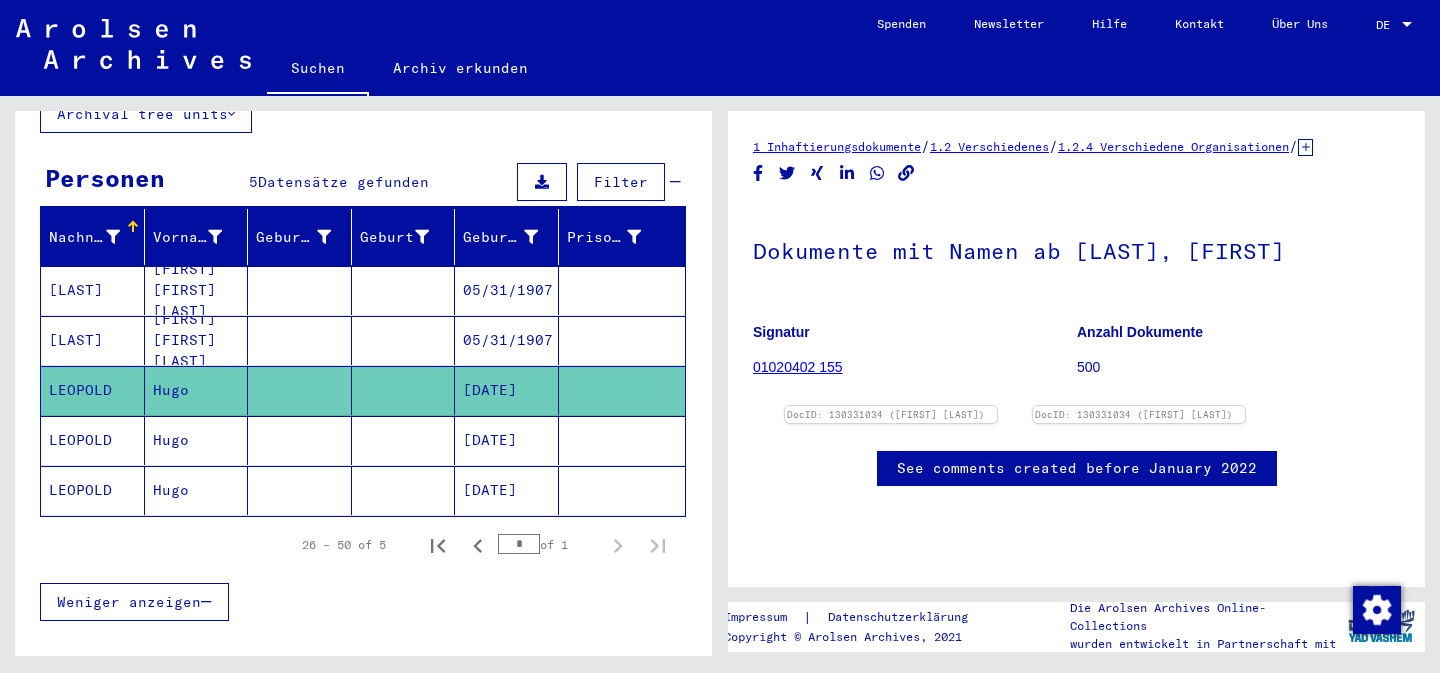 click on "LEOPOLD" at bounding box center [93, 290] 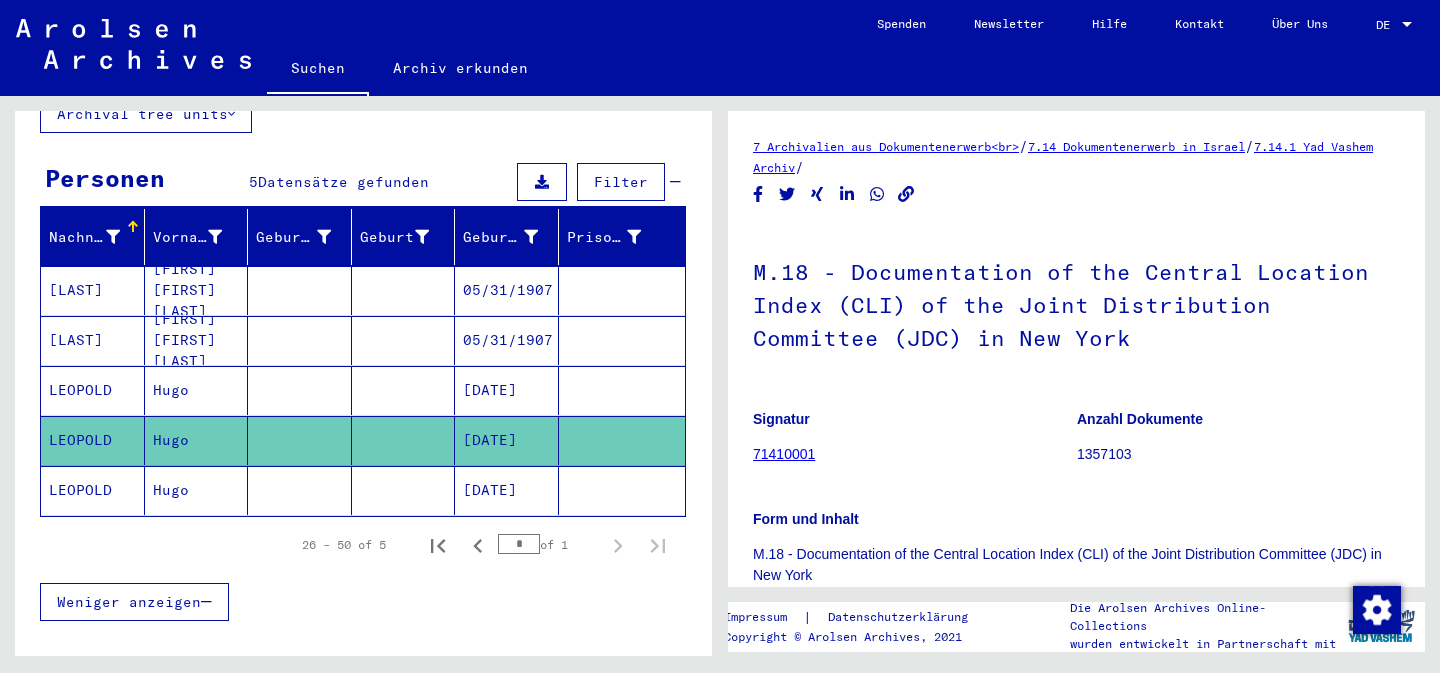scroll, scrollTop: 327, scrollLeft: 0, axis: vertical 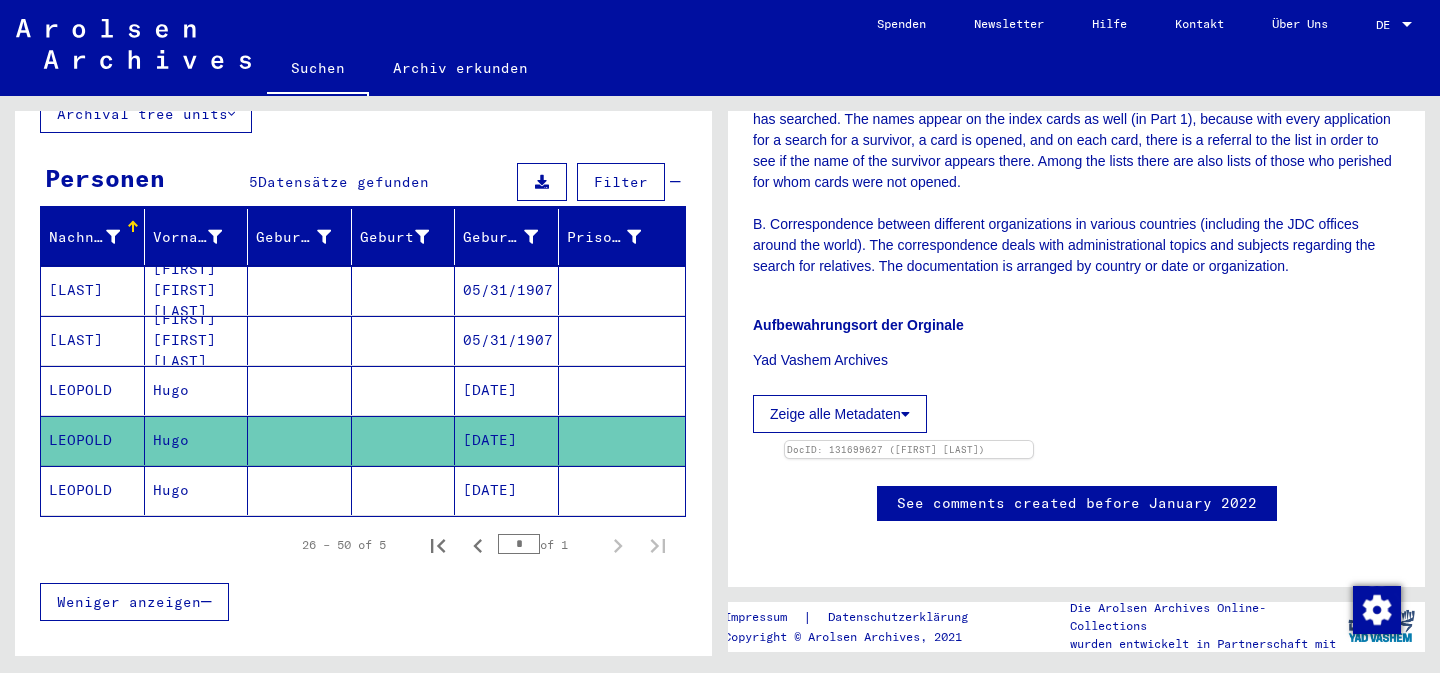 click on "[DATE]" at bounding box center (507, 290) 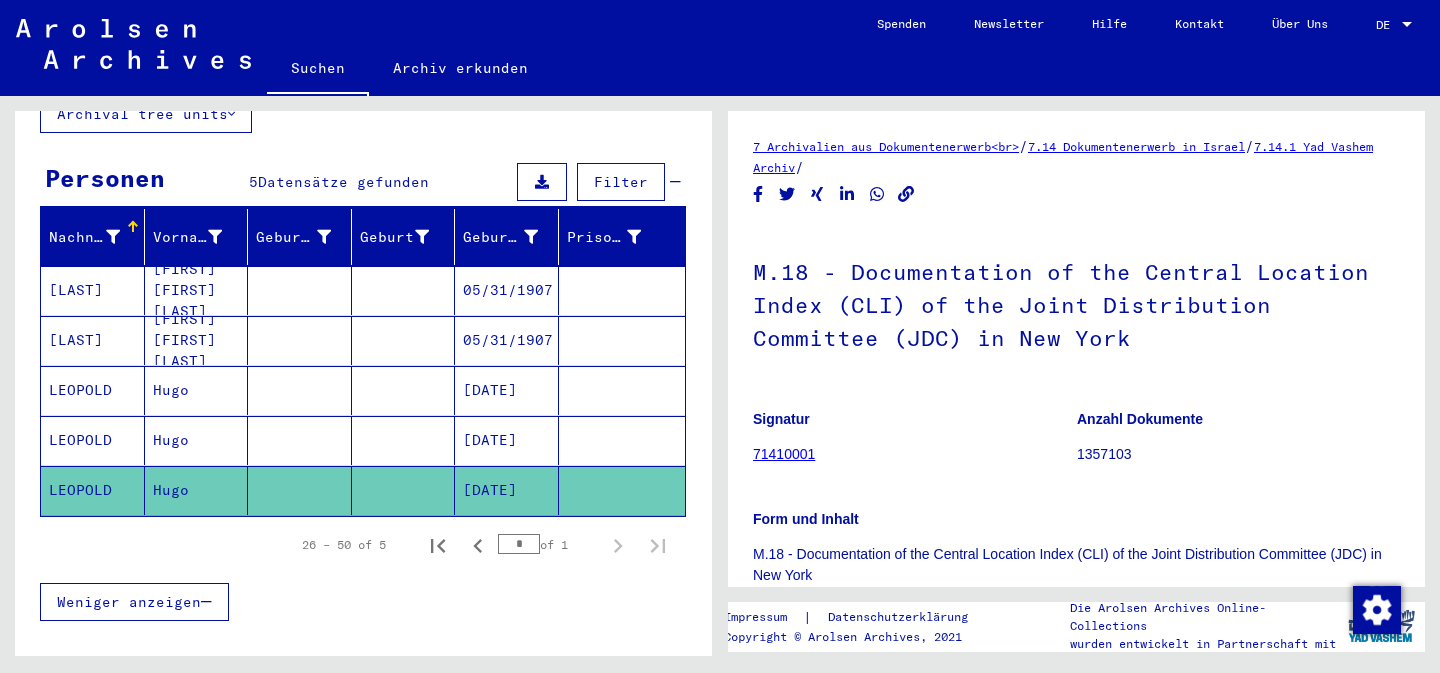 scroll, scrollTop: 0, scrollLeft: 0, axis: both 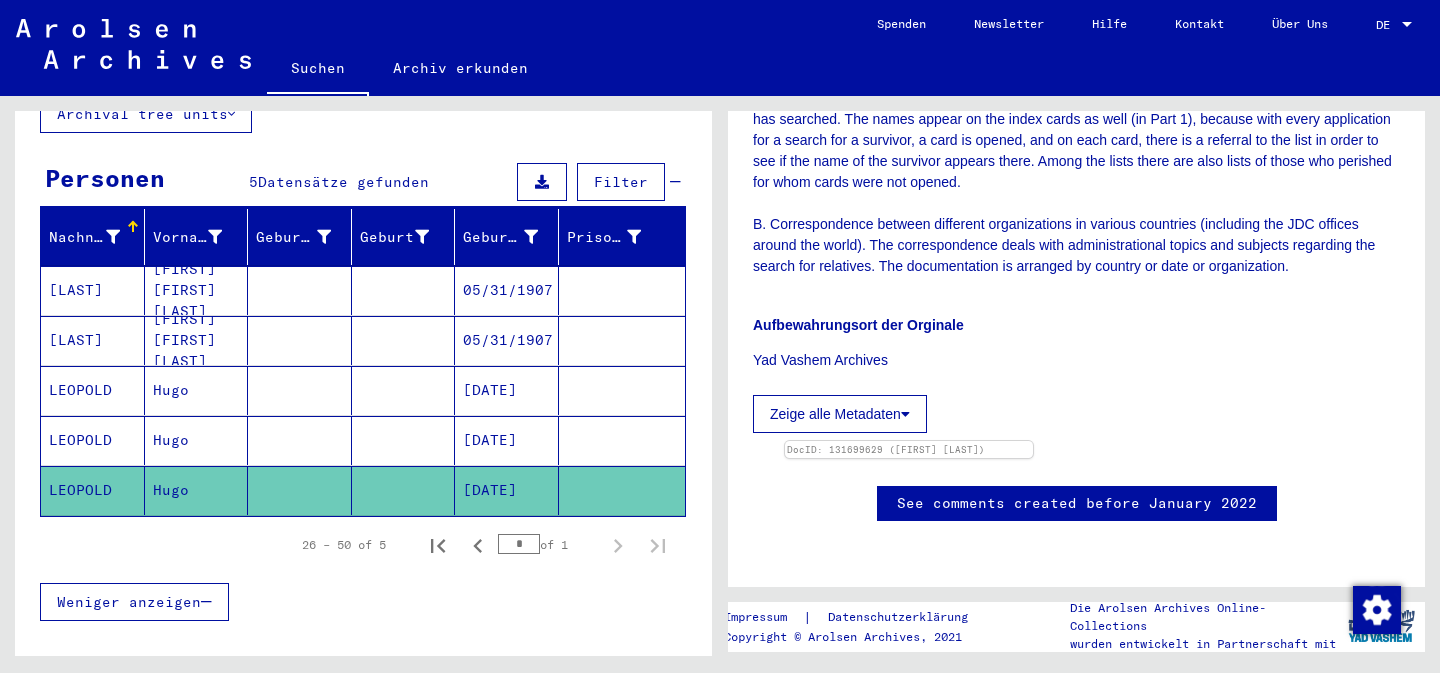 click on "05/31/1907" at bounding box center (507, 290) 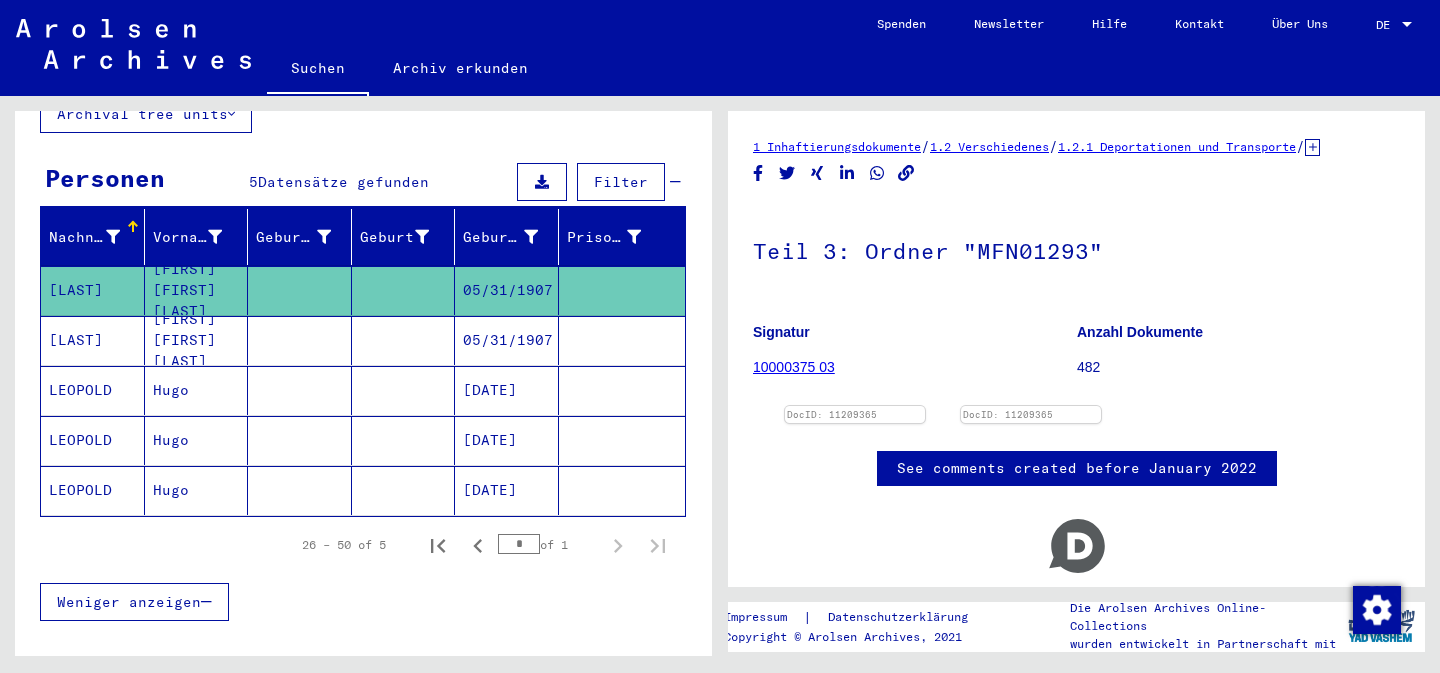 scroll, scrollTop: 0, scrollLeft: 0, axis: both 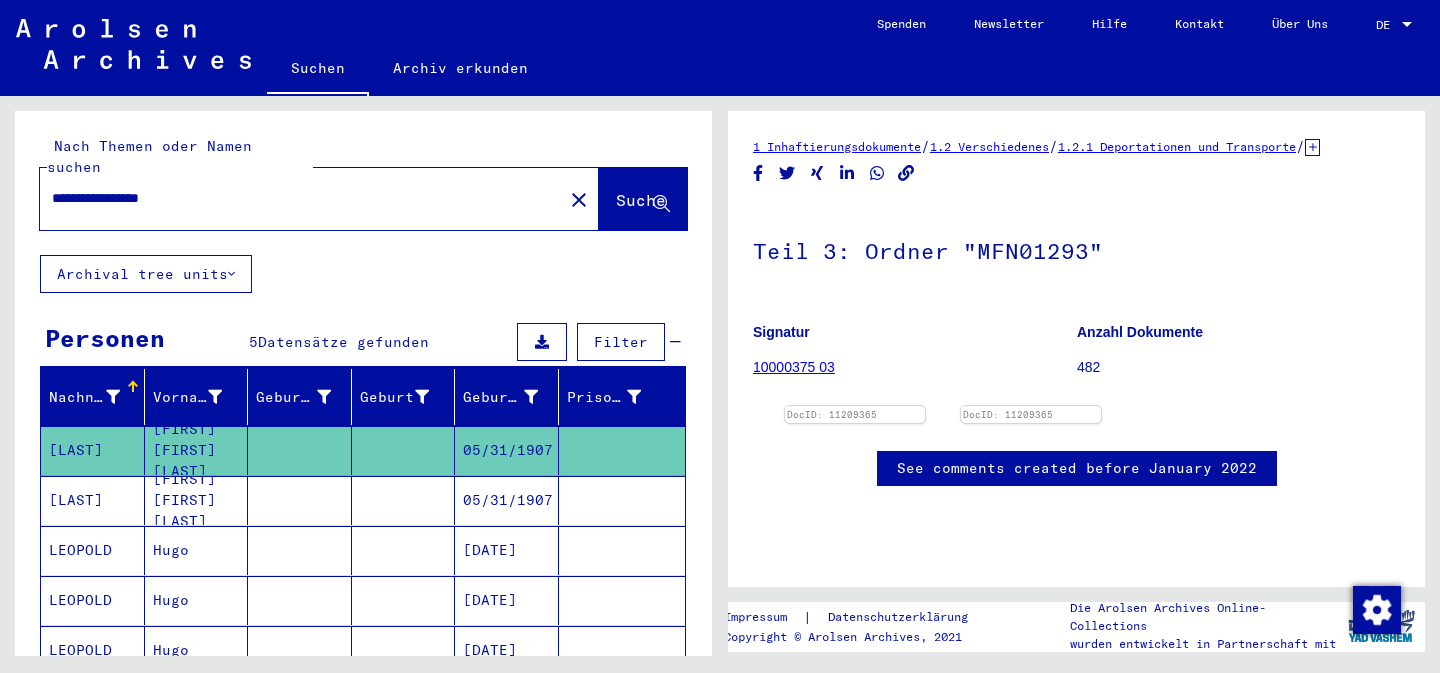 click on "**********" at bounding box center [301, 198] 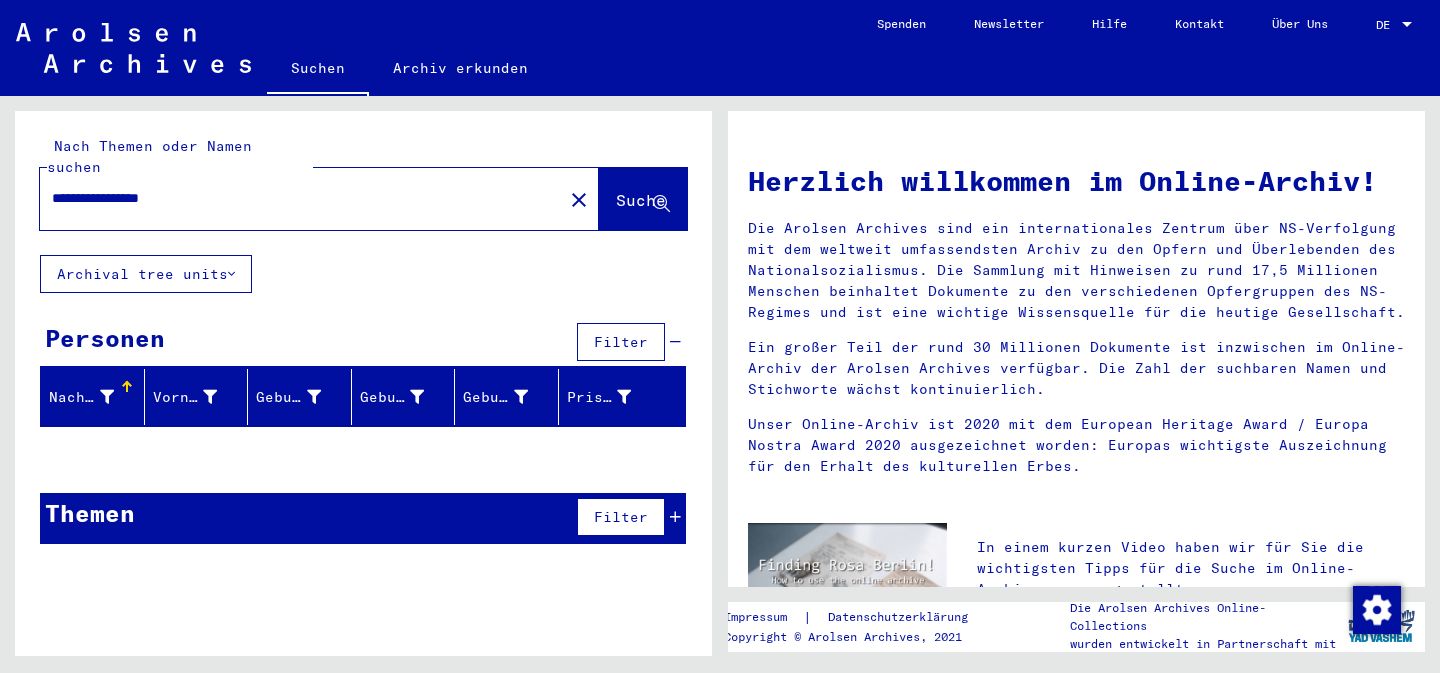 click on "**********" at bounding box center [295, 198] 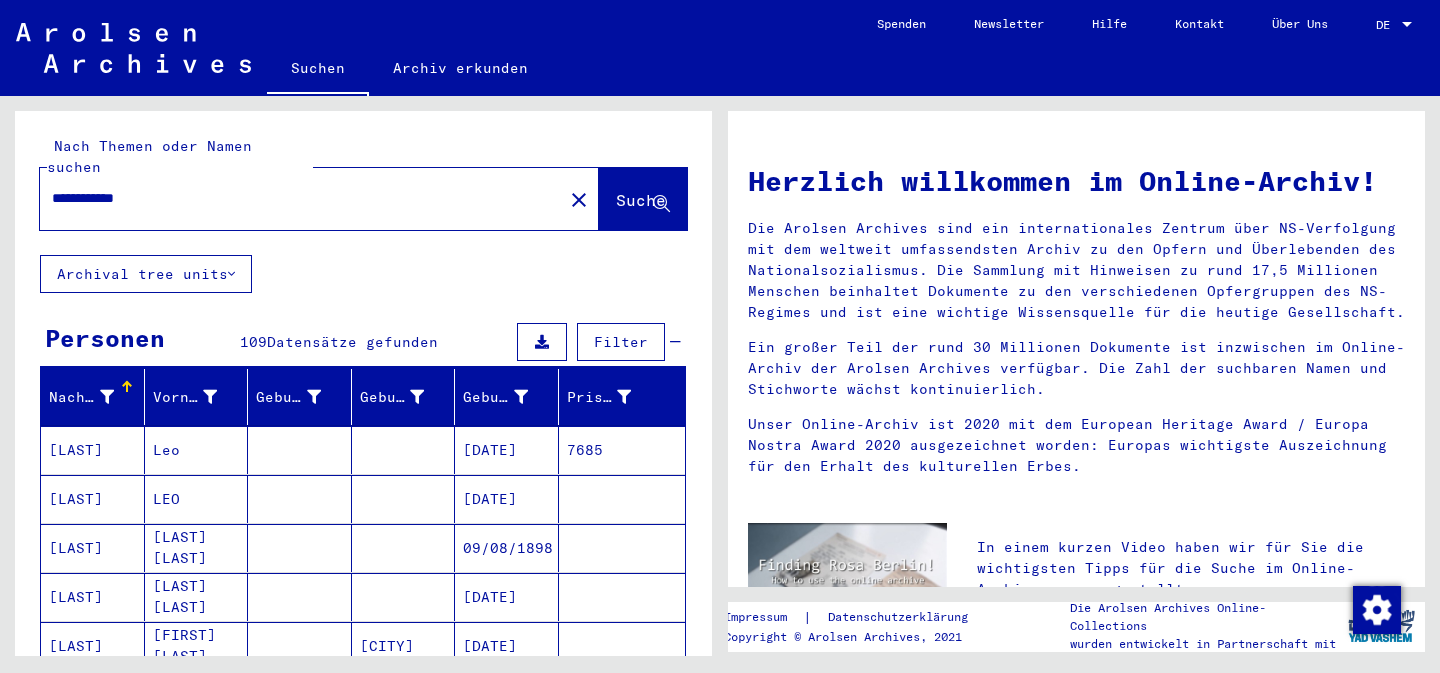 scroll, scrollTop: 250, scrollLeft: 0, axis: vertical 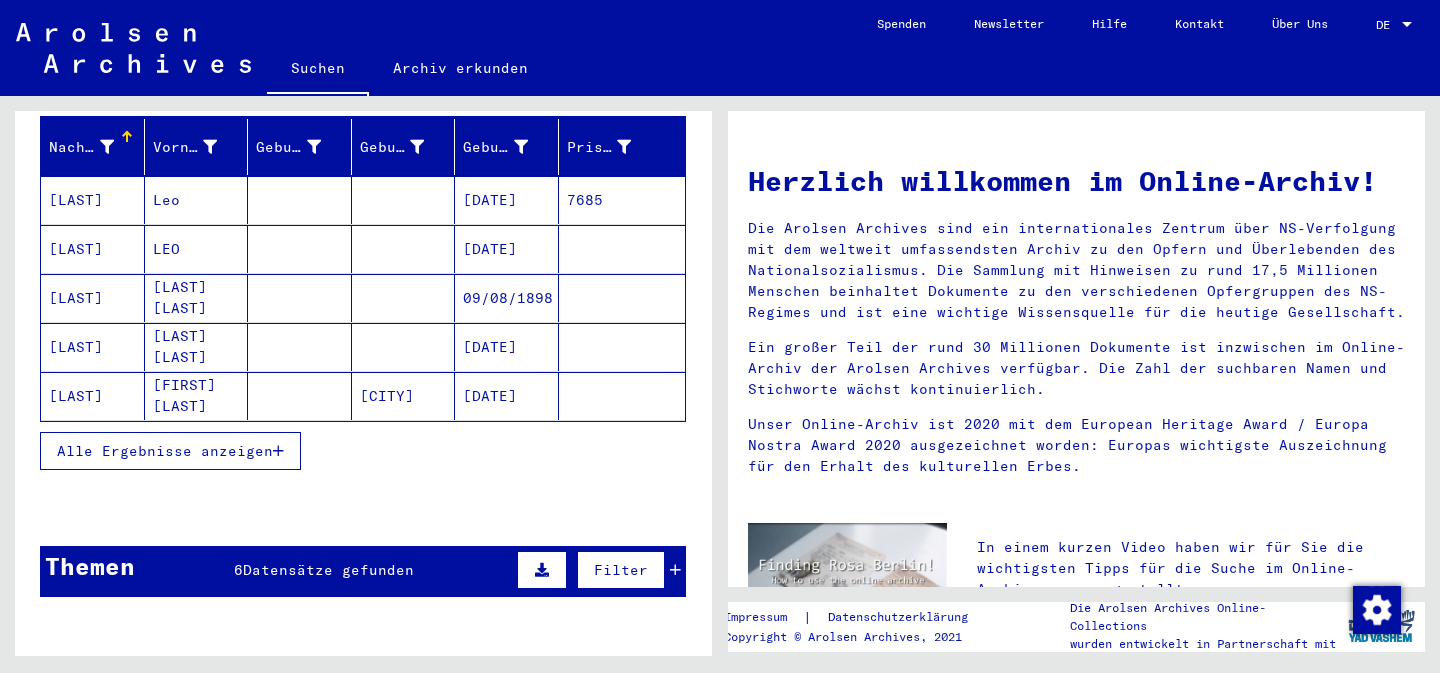 click on "Alle Ergebnisse anzeigen" at bounding box center (170, 451) 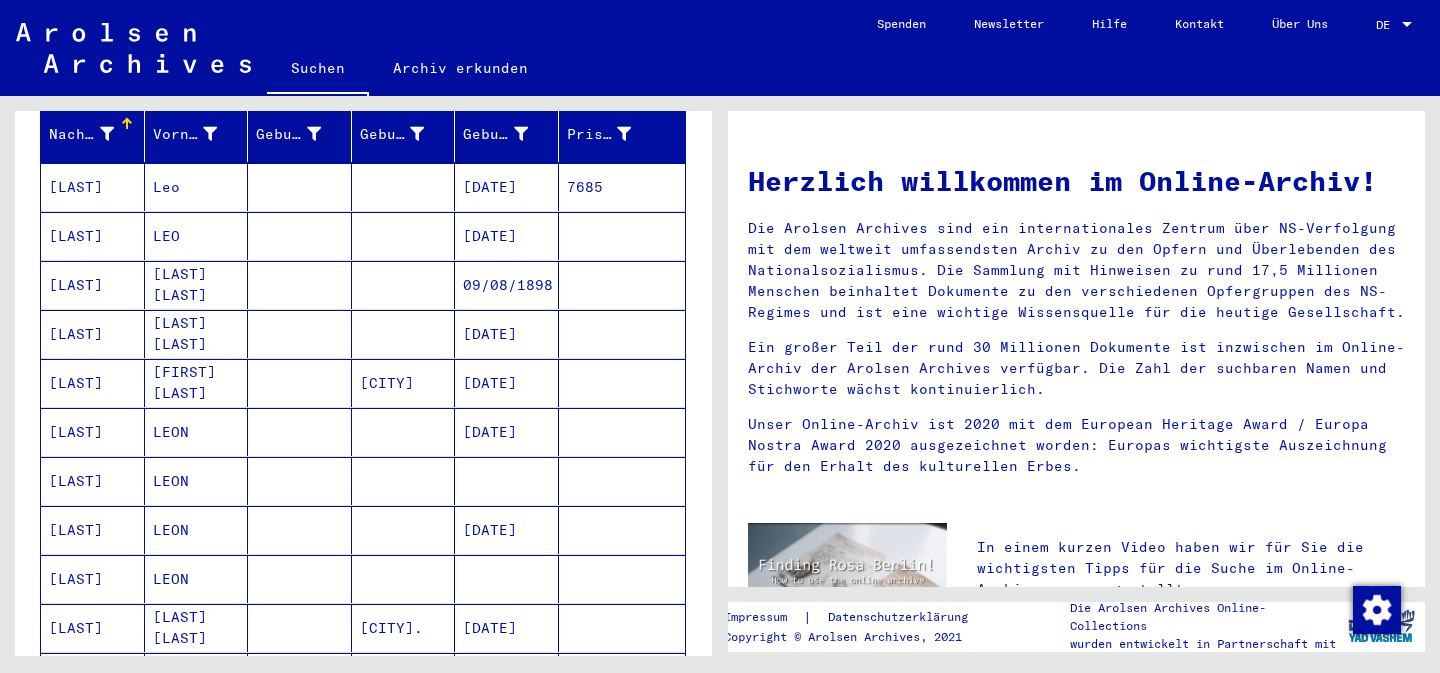 scroll, scrollTop: 0, scrollLeft: 0, axis: both 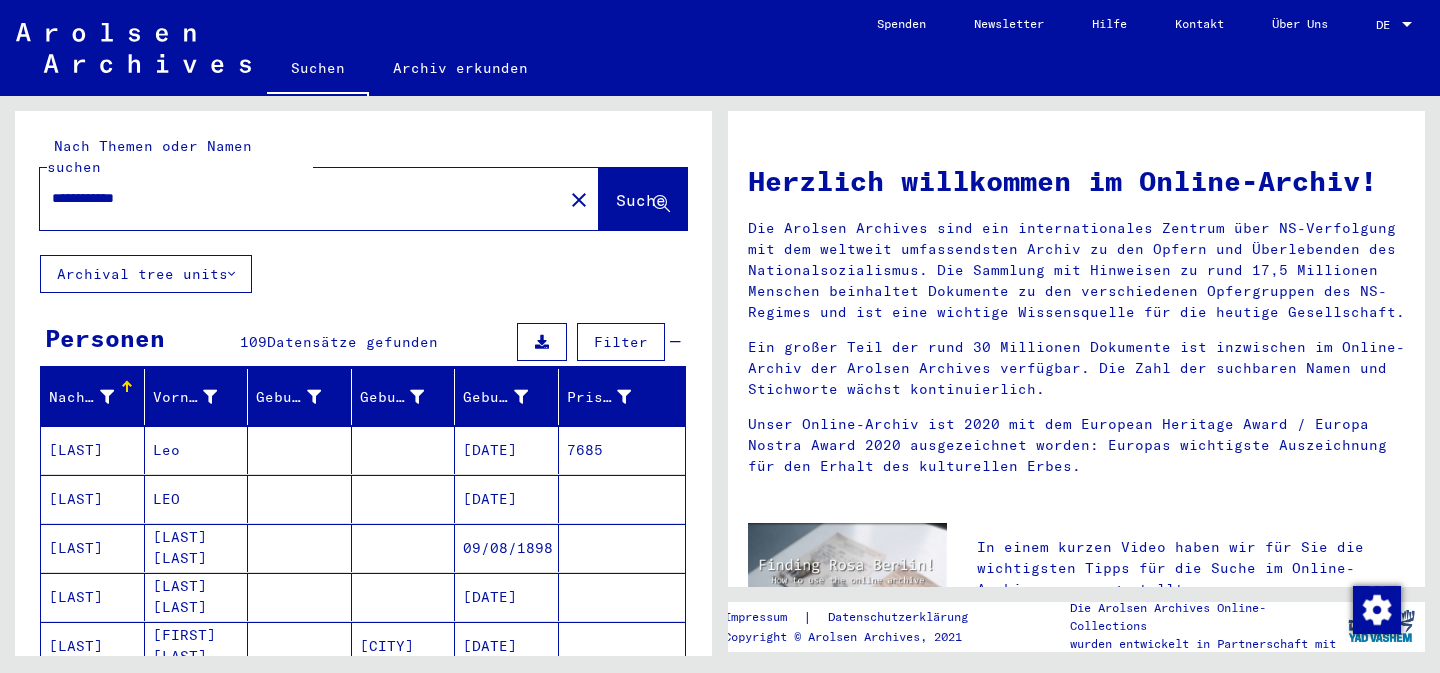 click on "**********" at bounding box center [295, 198] 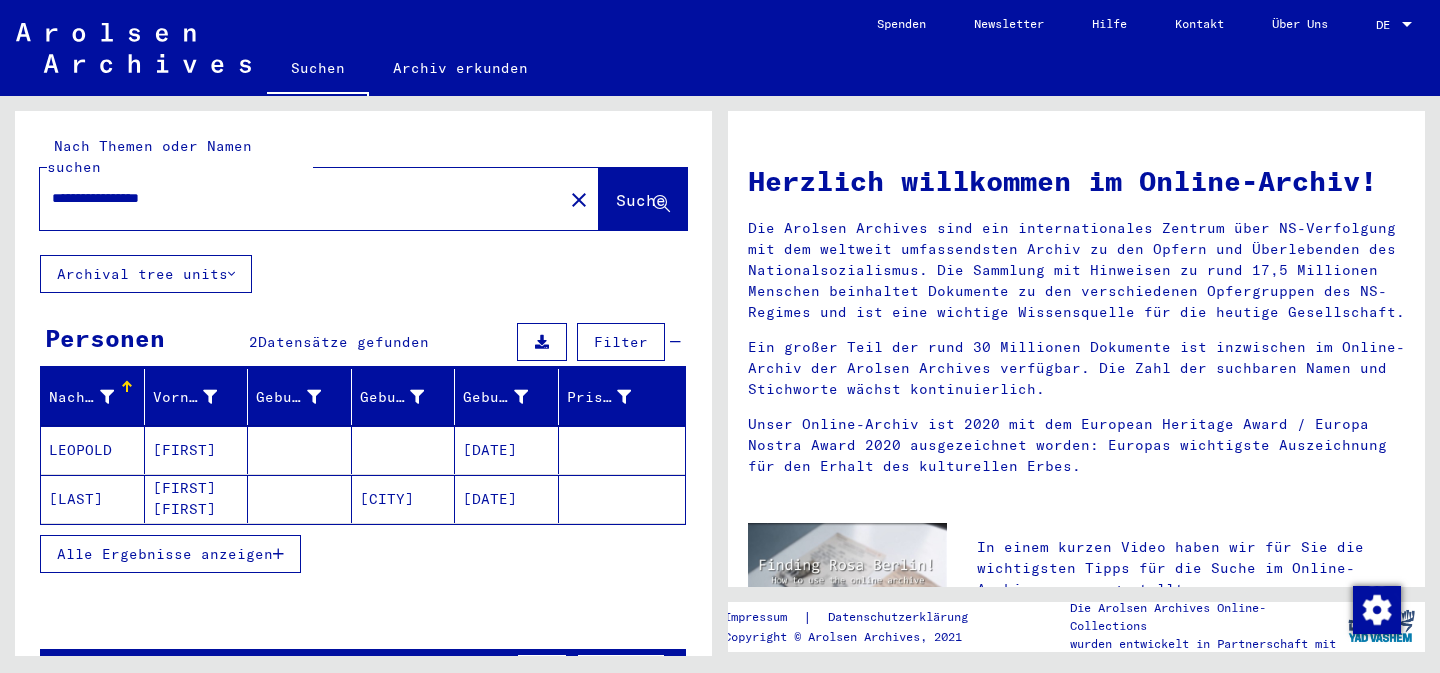click on "[FIRST] [FIRST]" at bounding box center [197, 450] 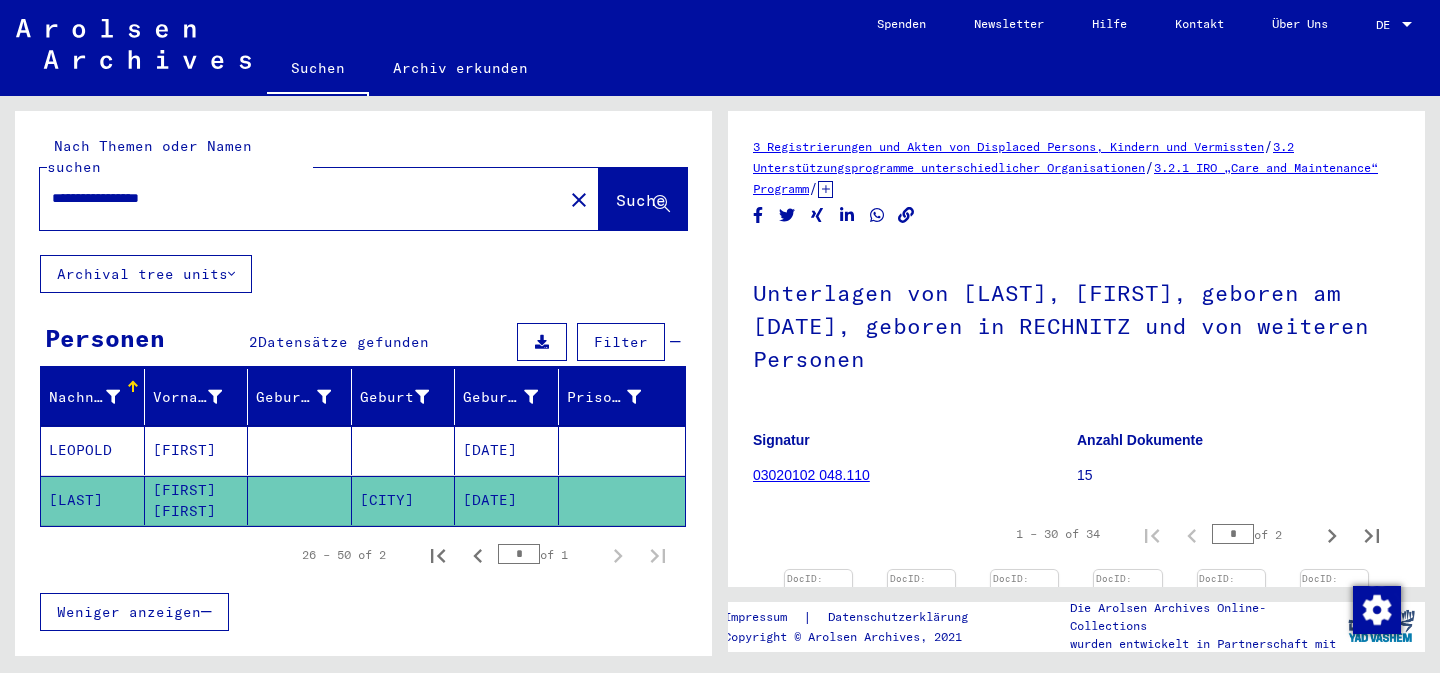 click at bounding box center (300, 500) 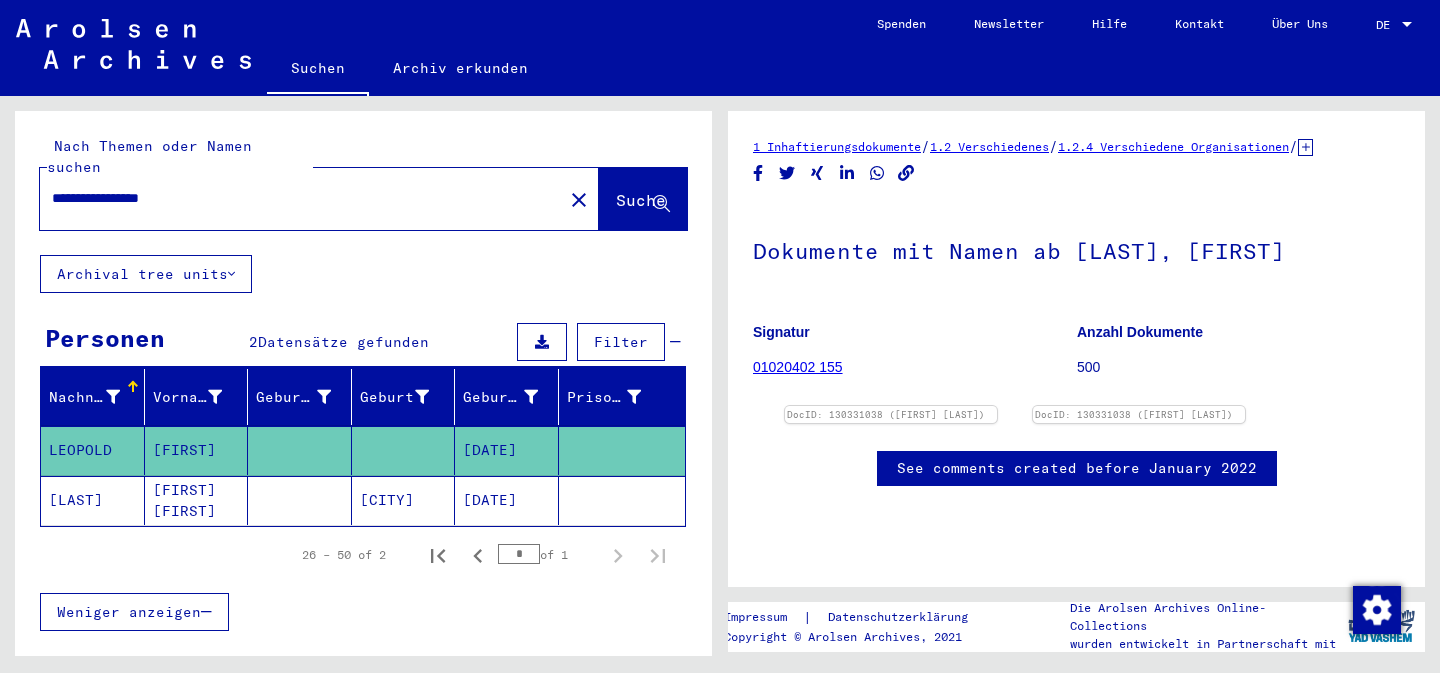 scroll, scrollTop: 0, scrollLeft: 0, axis: both 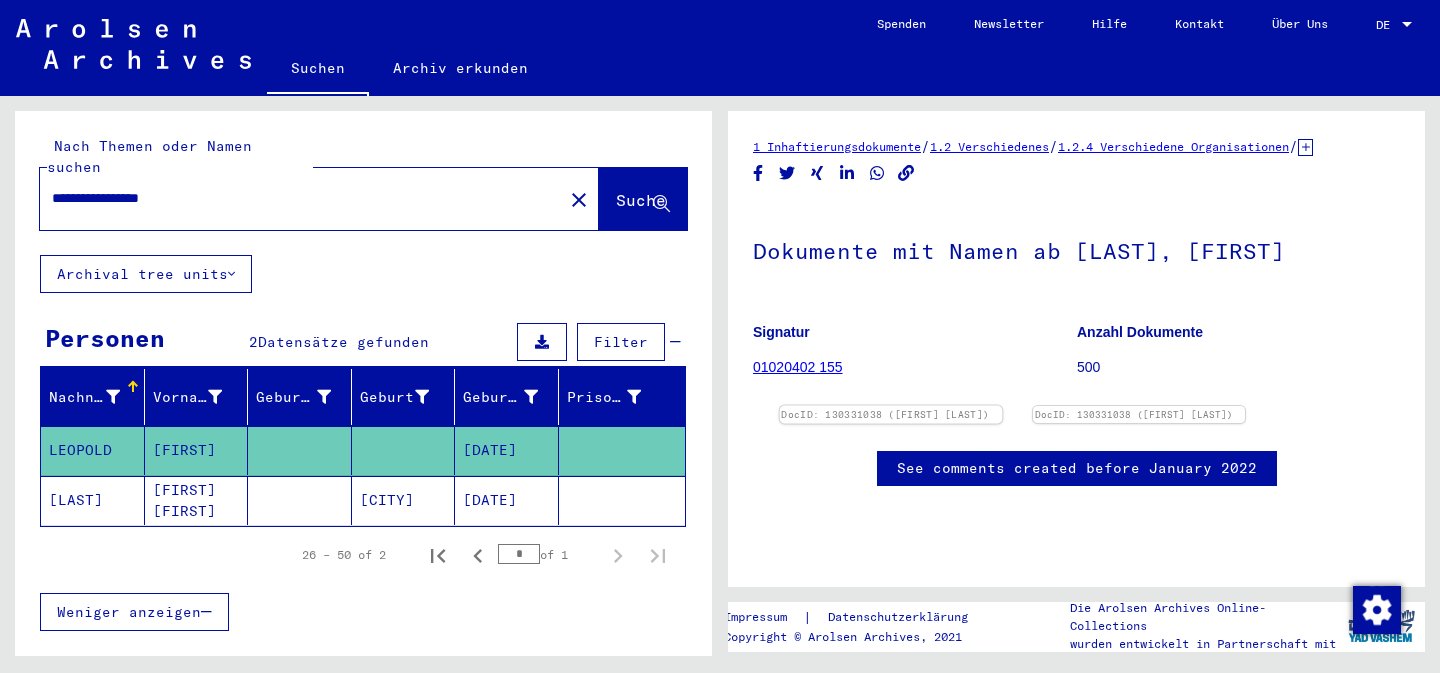 click at bounding box center [891, 406] 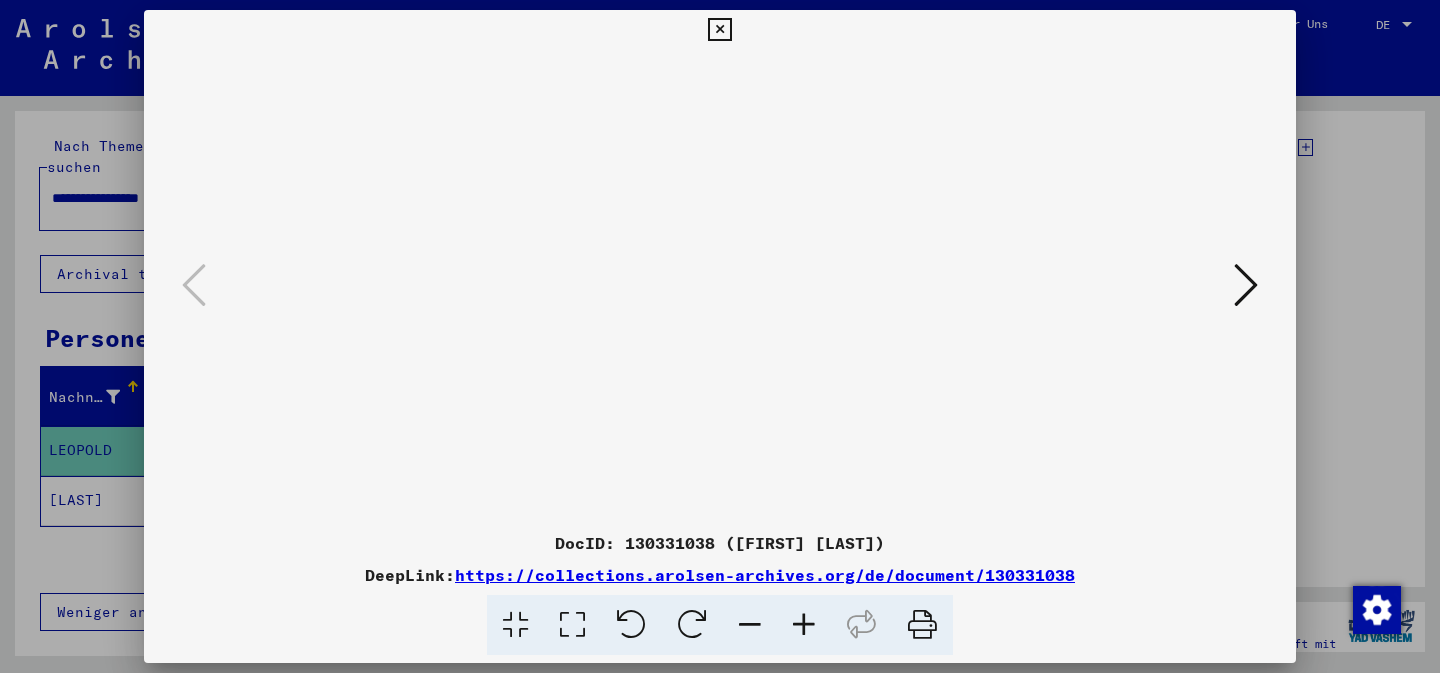 click at bounding box center [720, 336] 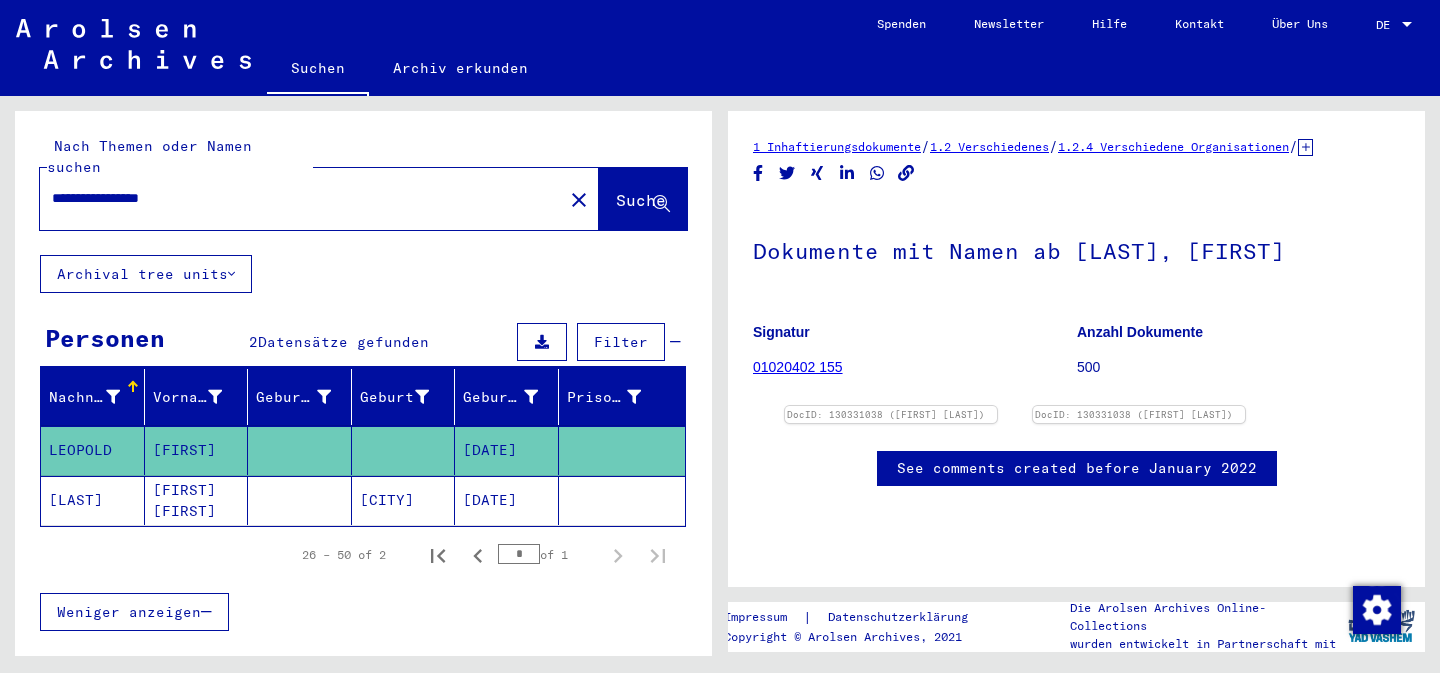 click on "**********" at bounding box center [319, 199] 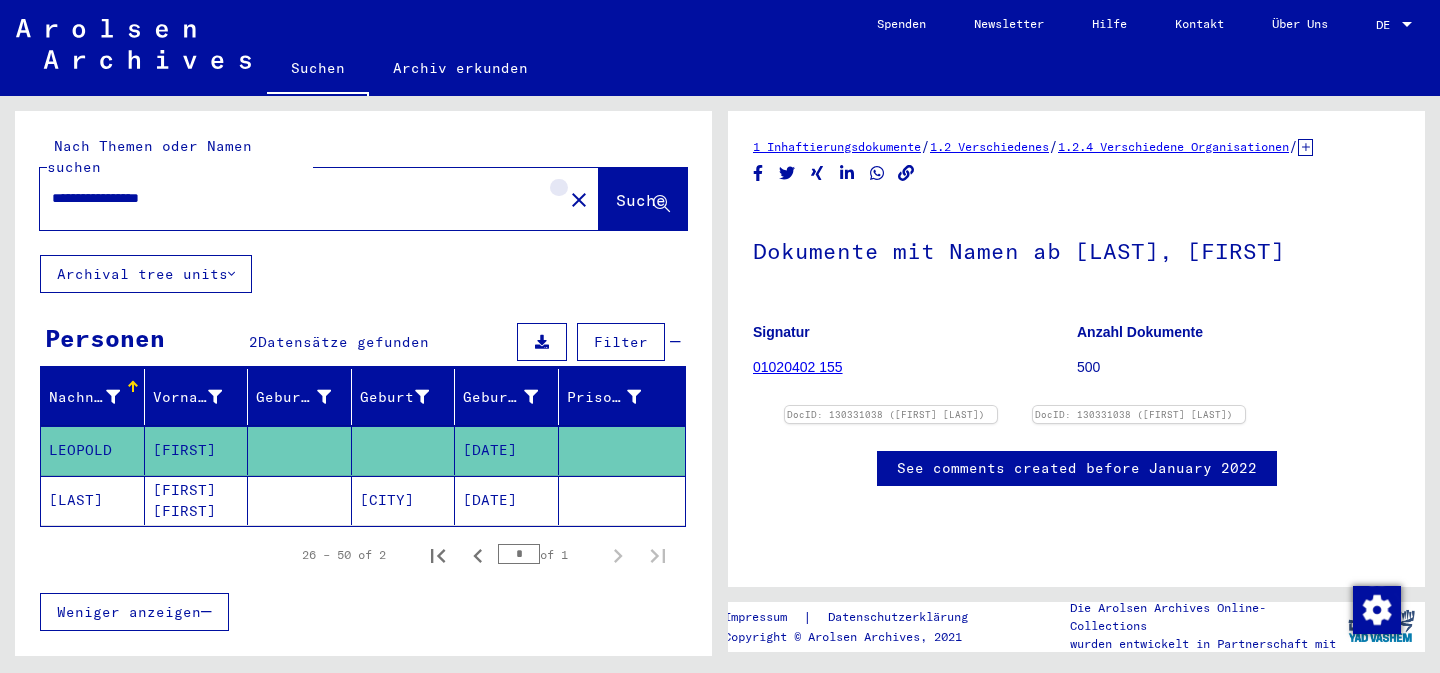 click on "close" at bounding box center [579, 200] 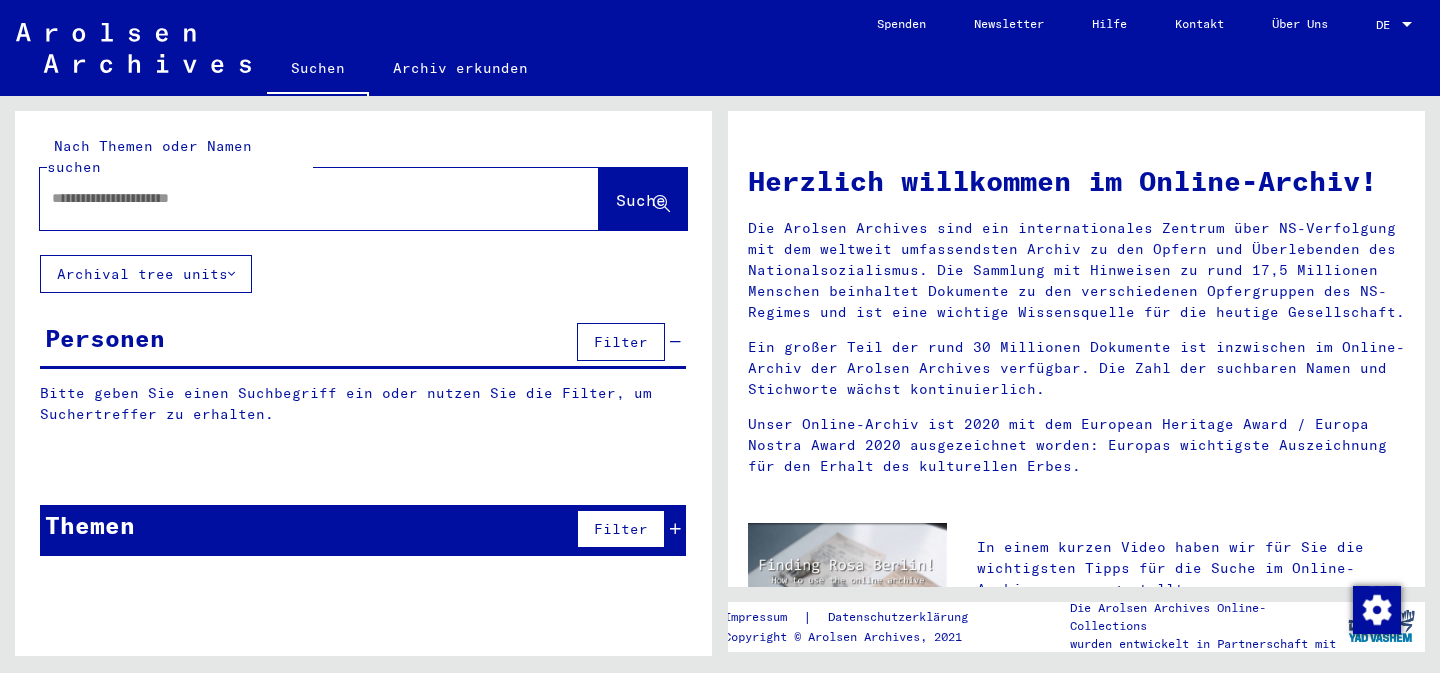 click at bounding box center [295, 198] 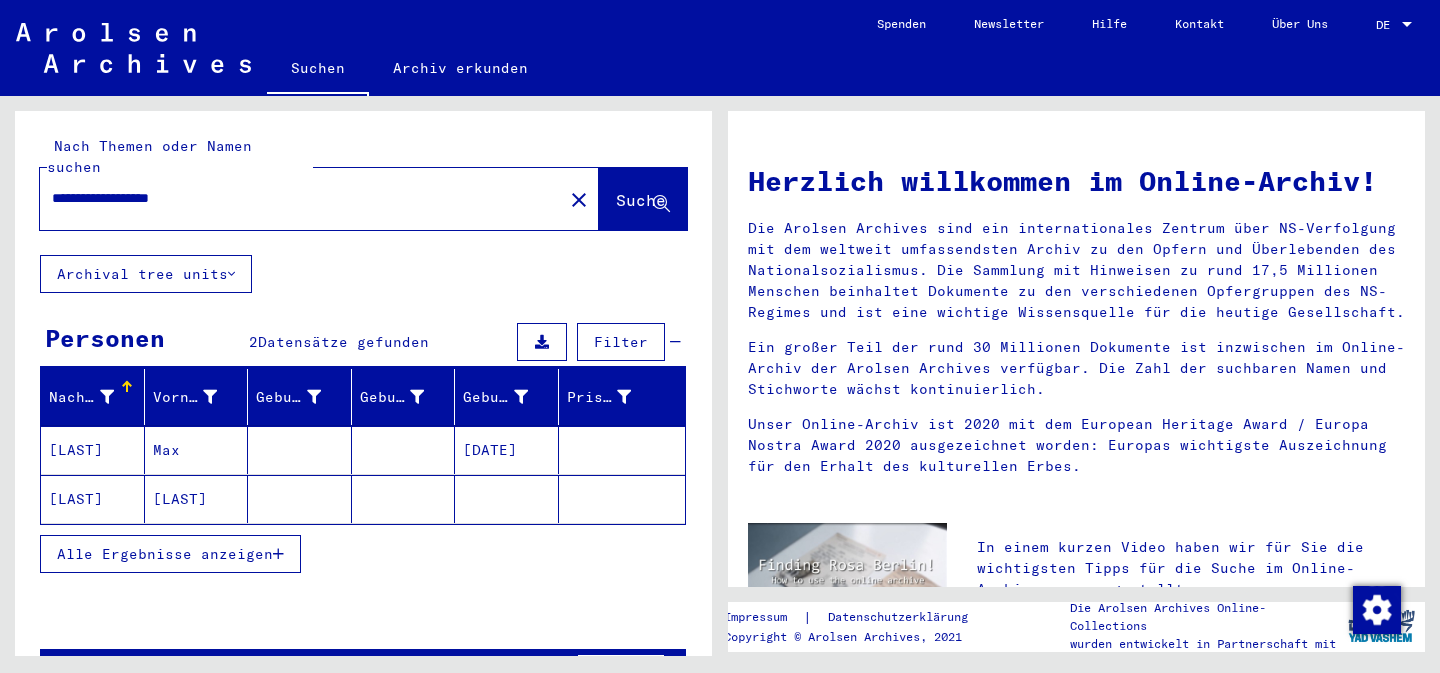 click on "Alle Ergebnisse anzeigen" at bounding box center (170, 554) 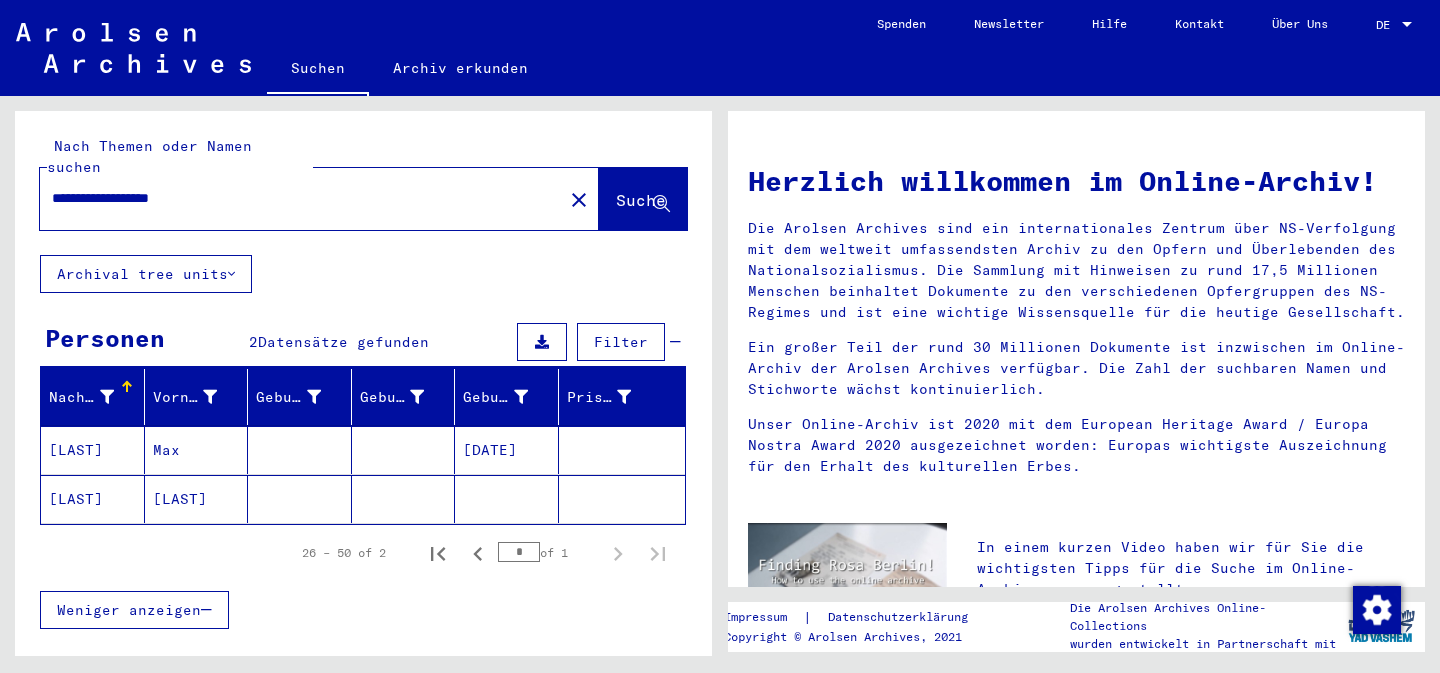 click at bounding box center [300, 450] 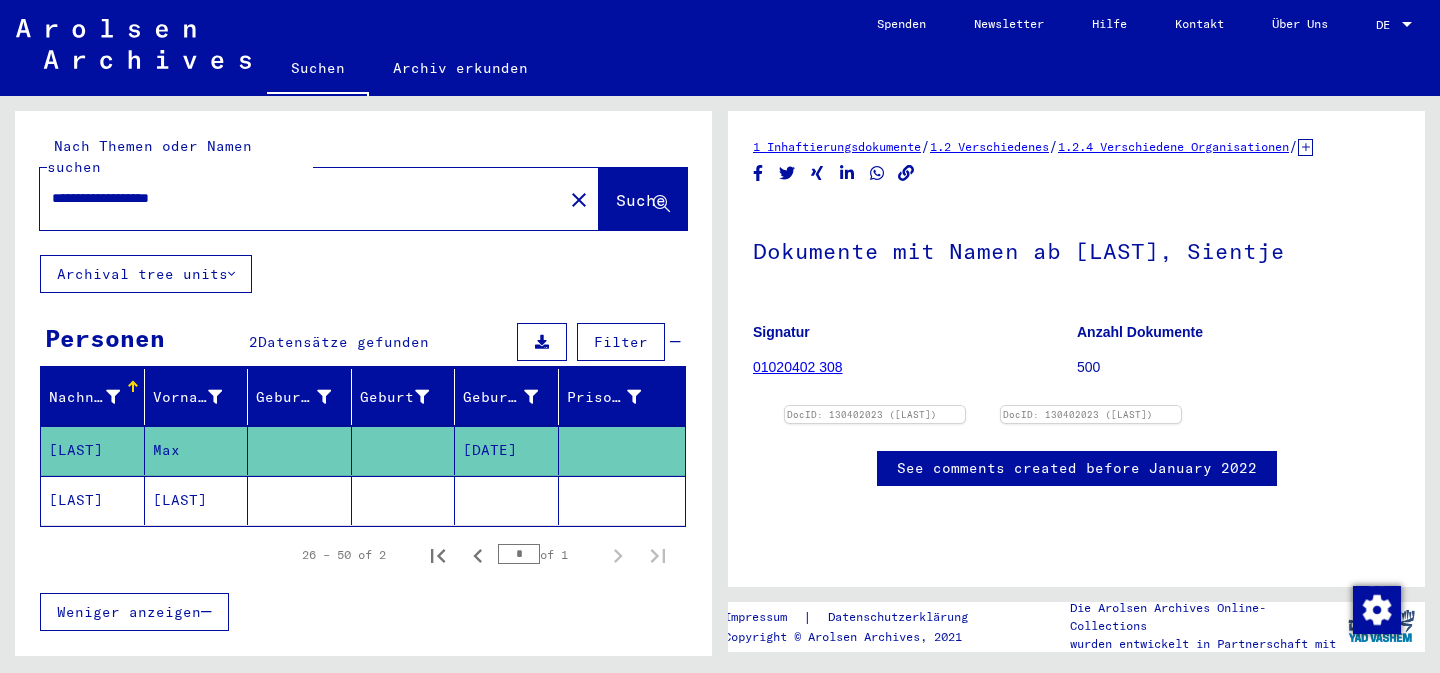 scroll, scrollTop: 0, scrollLeft: 0, axis: both 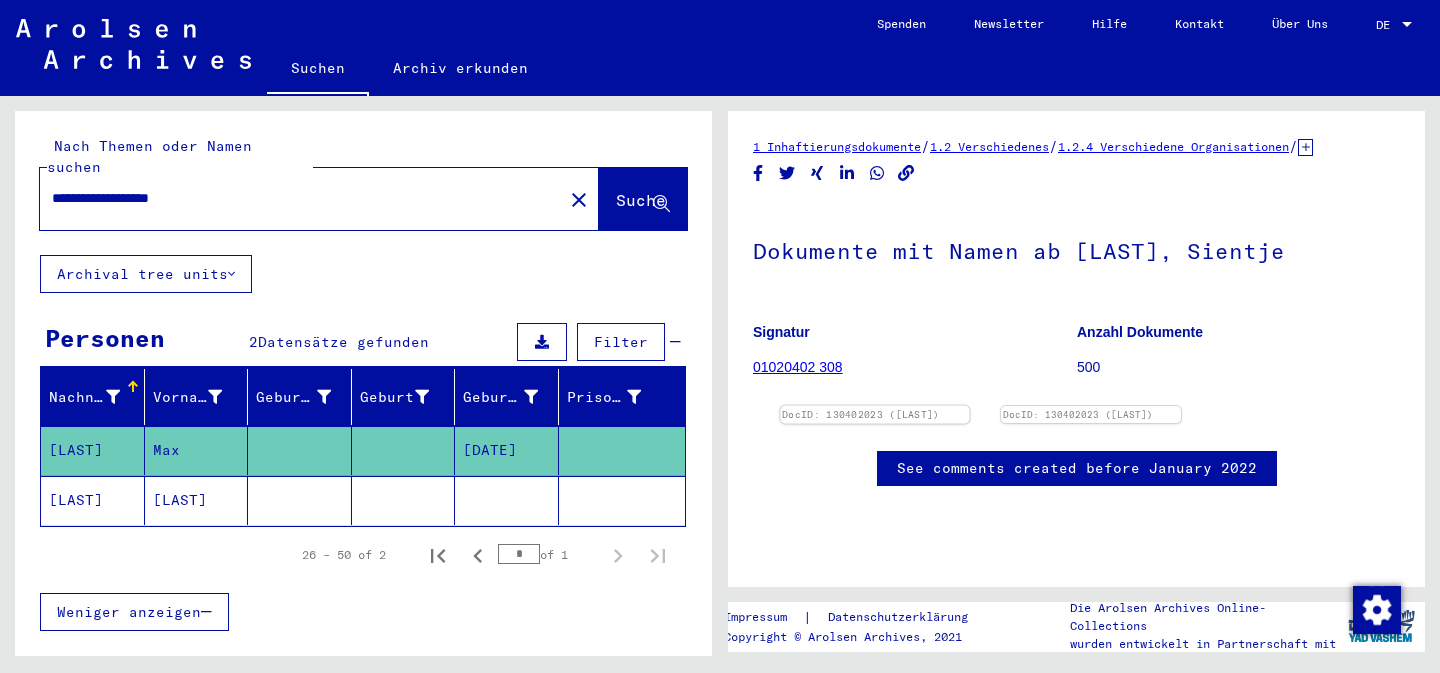 click at bounding box center [875, 406] 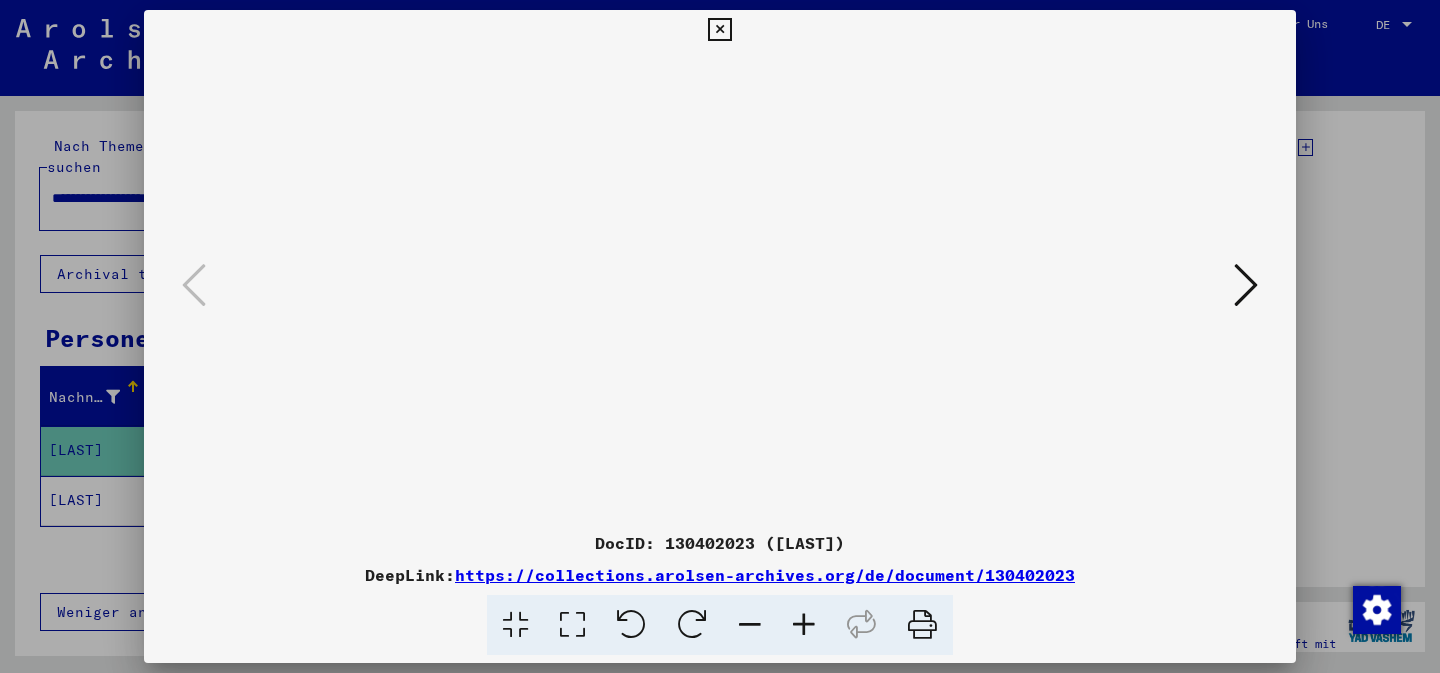 click at bounding box center (720, 286) 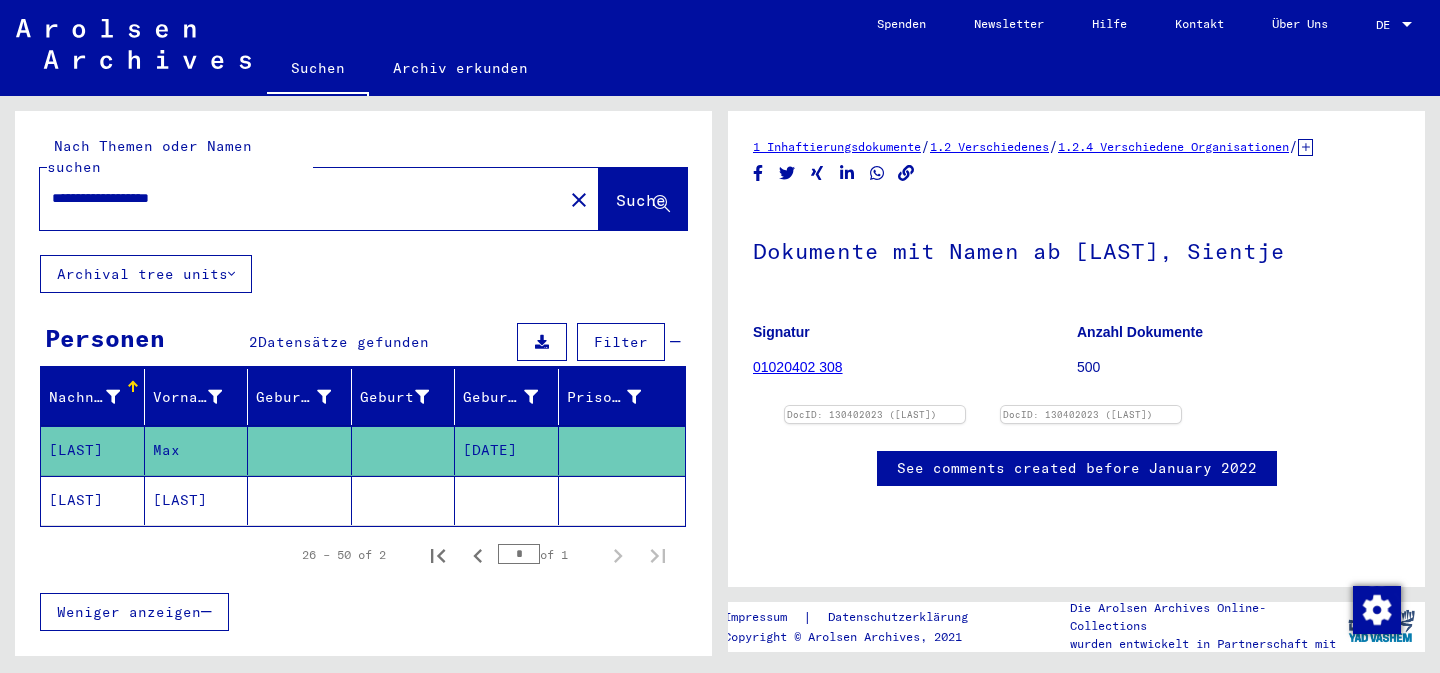 click on "**********" at bounding box center (301, 198) 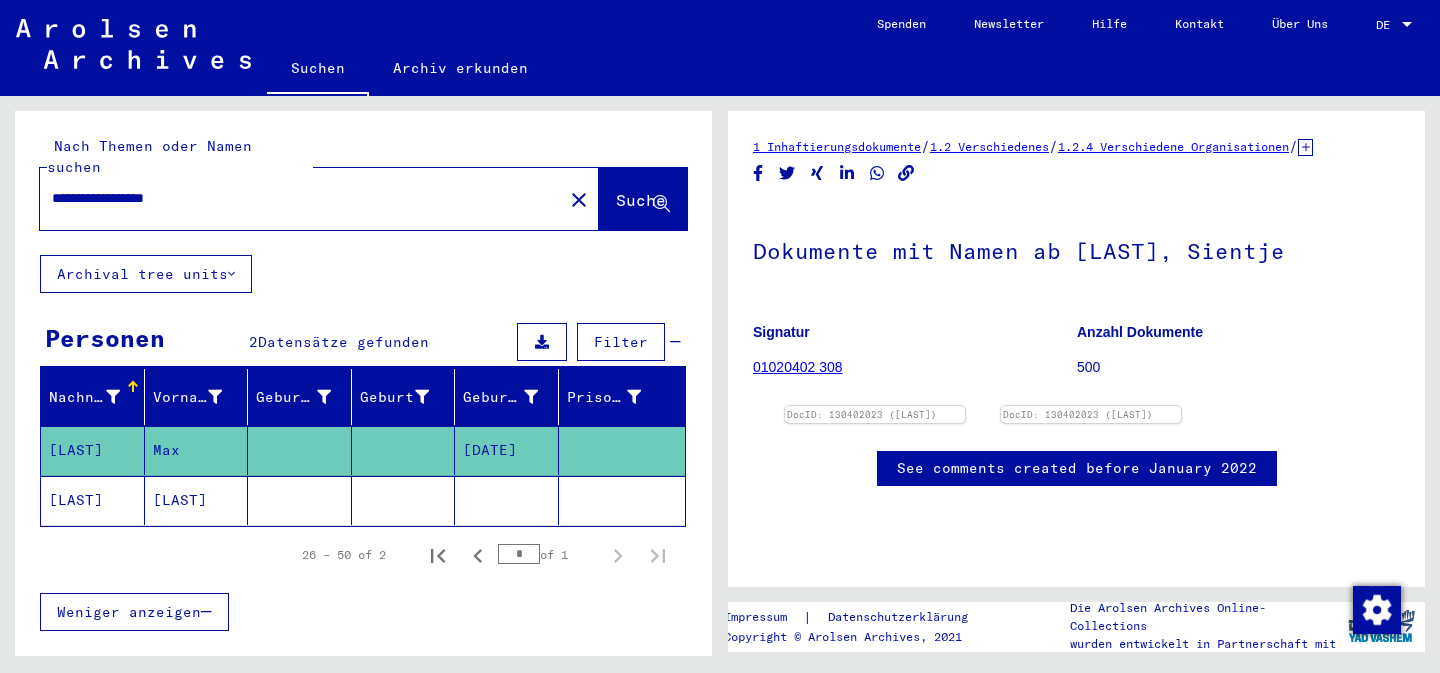 type on "**********" 